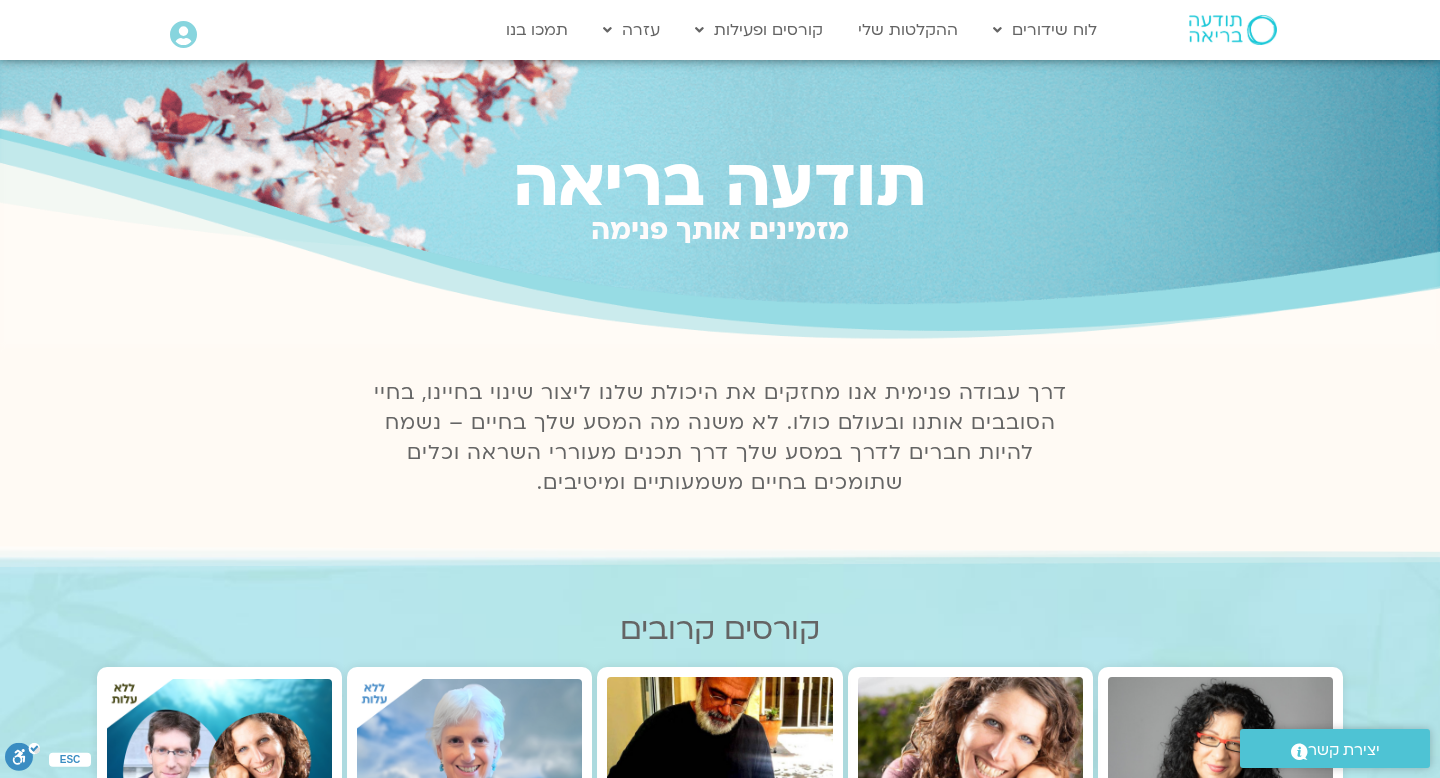 scroll, scrollTop: 528, scrollLeft: 0, axis: vertical 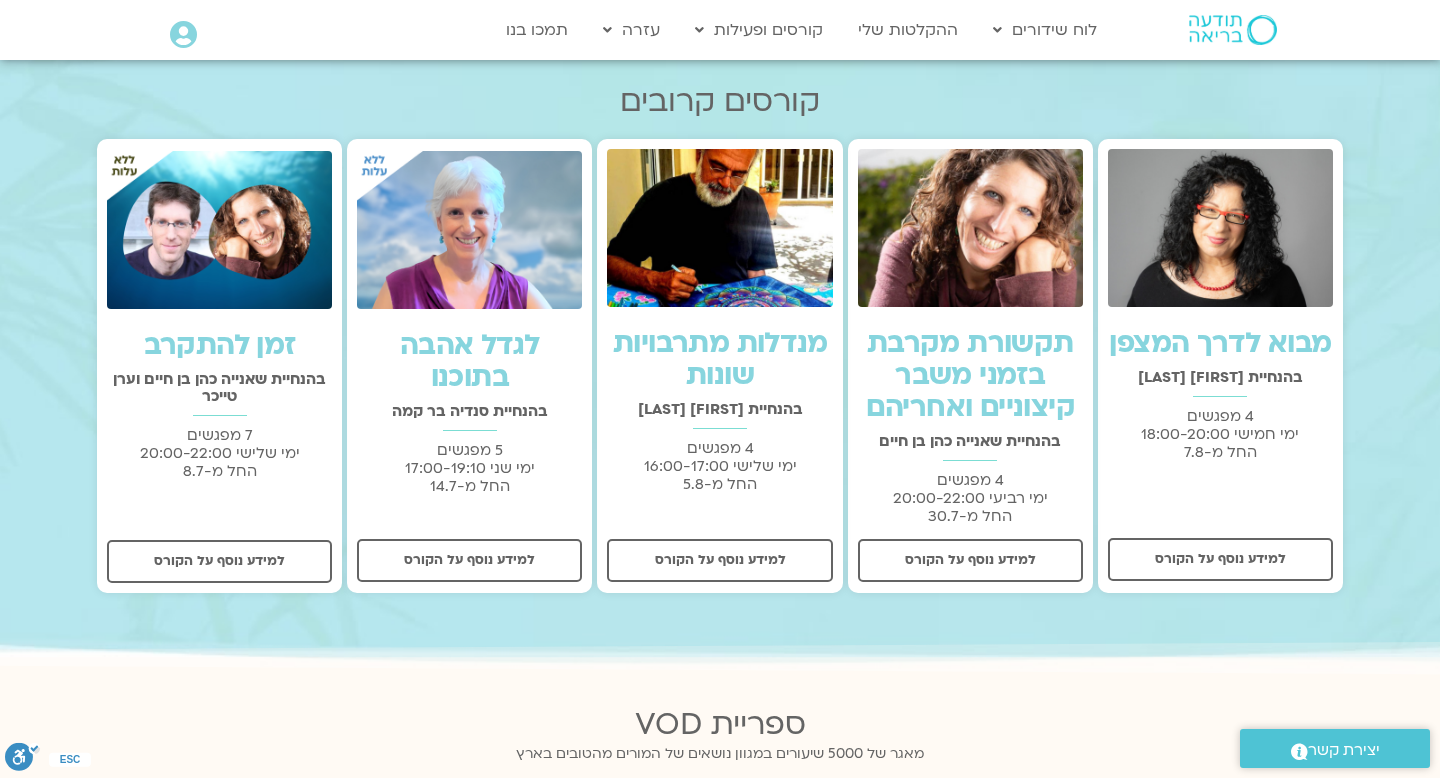 click at bounding box center [1233, 30] 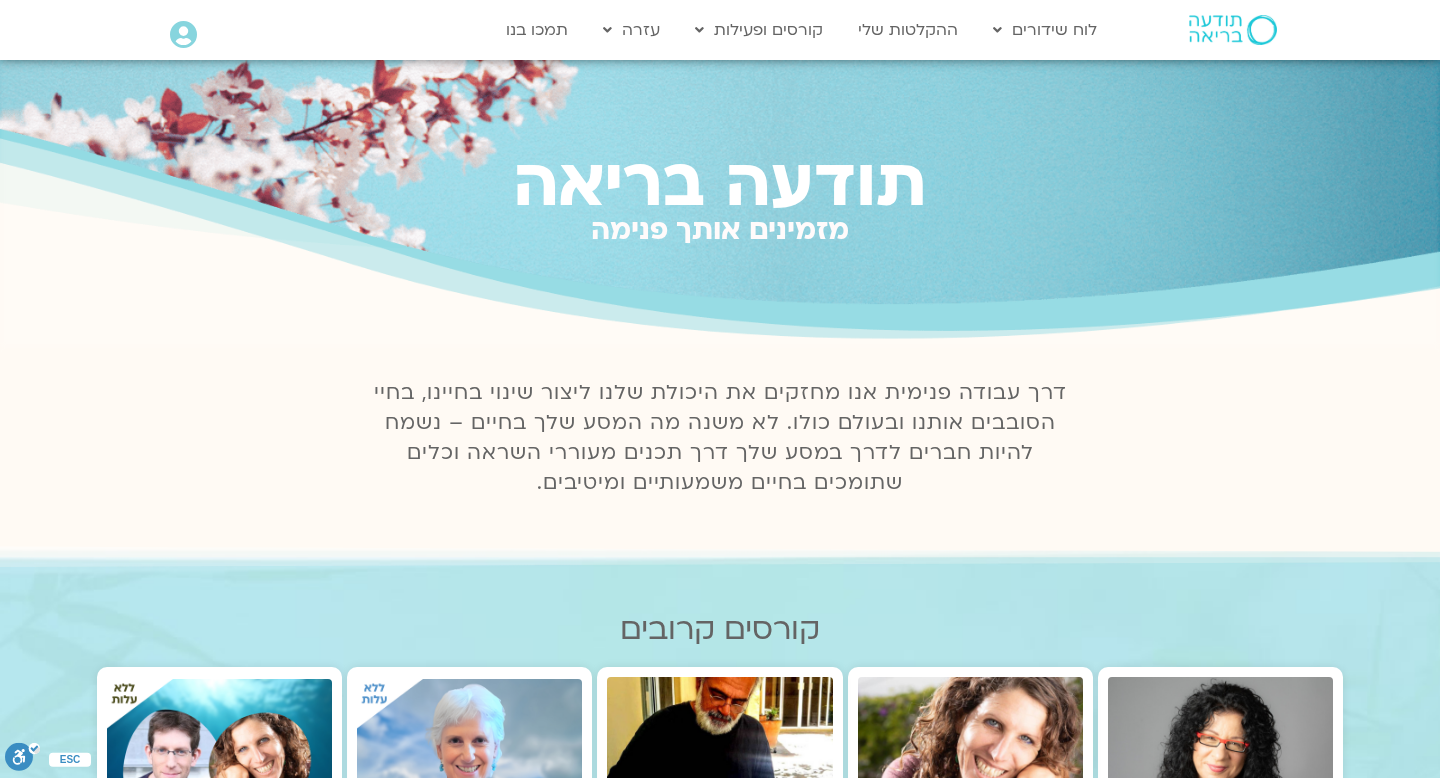 scroll, scrollTop: 0, scrollLeft: 0, axis: both 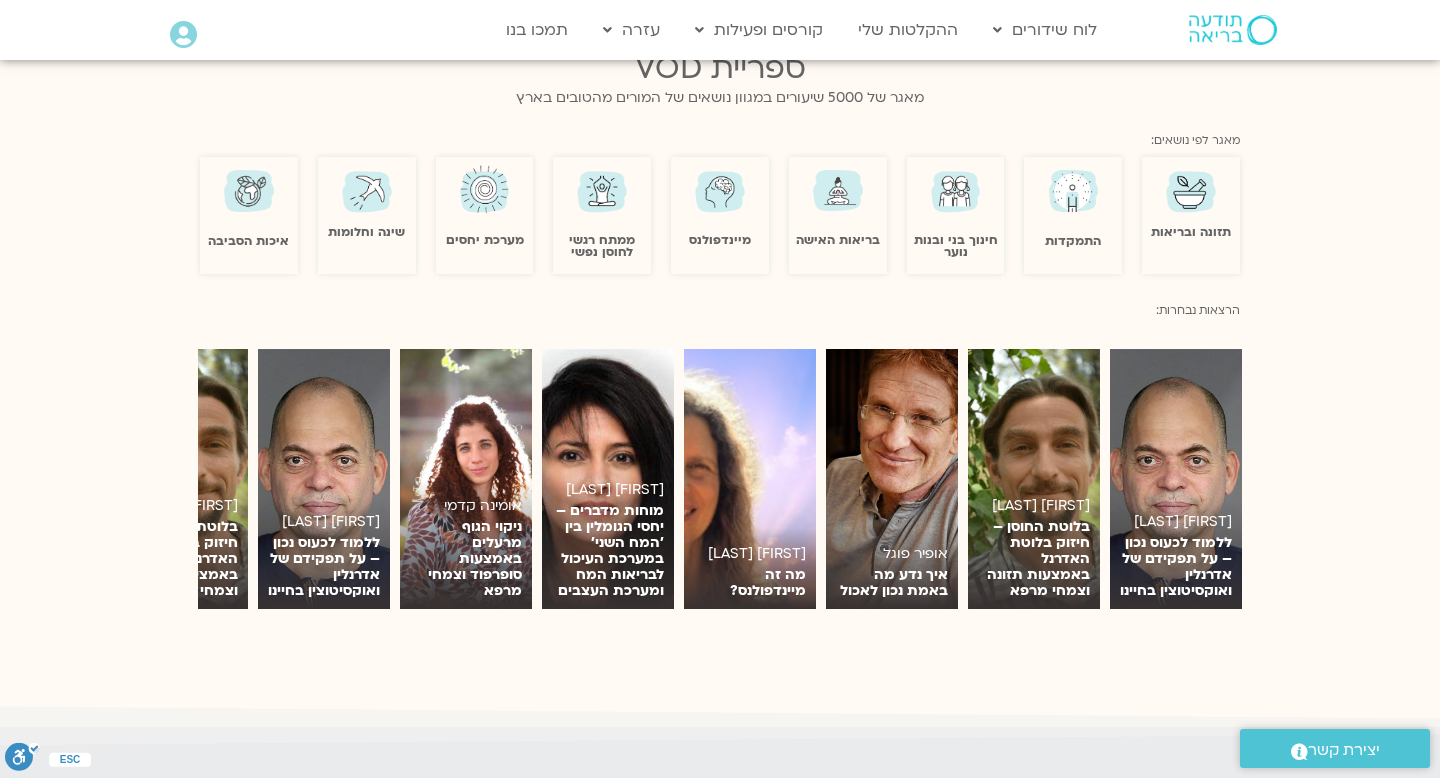 click at bounding box center (1191, 190) 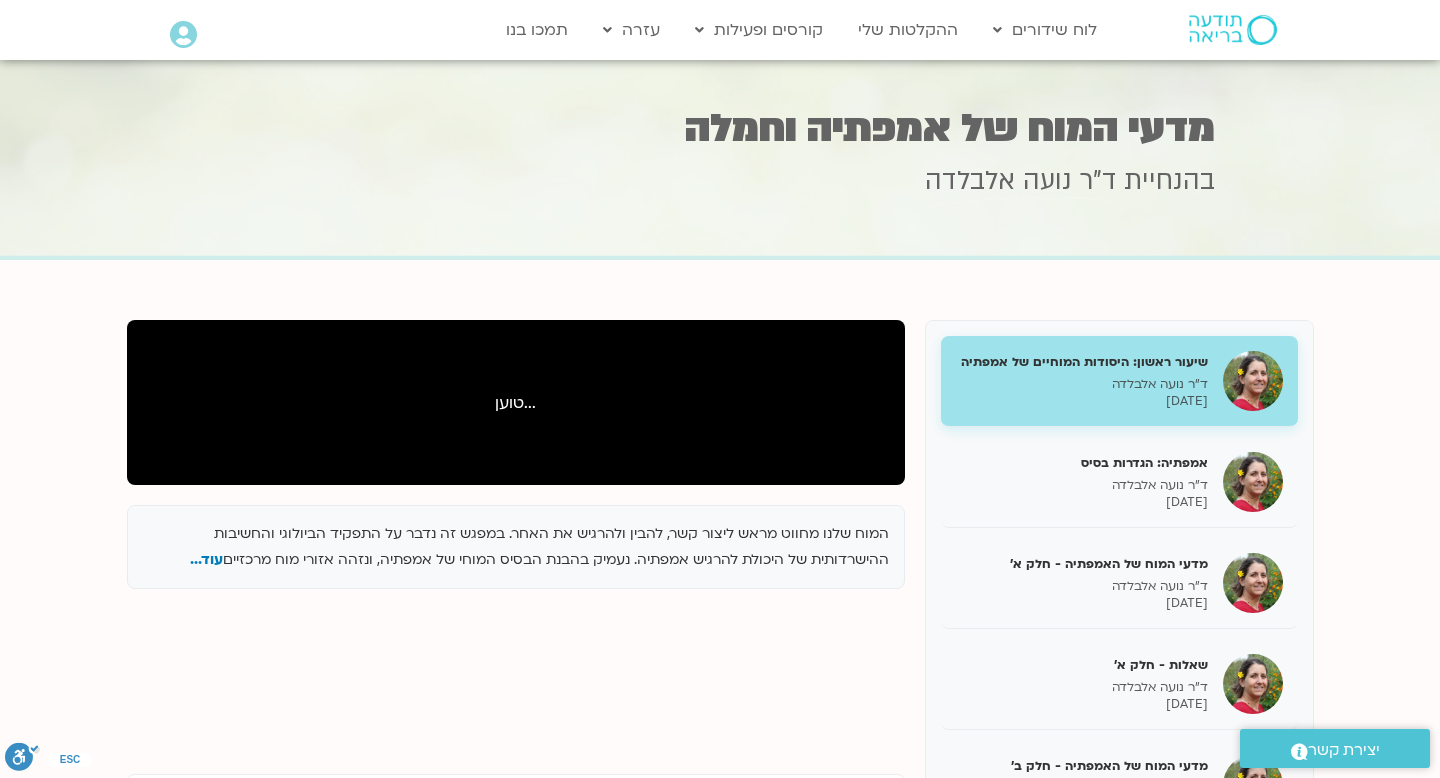 scroll, scrollTop: 0, scrollLeft: 0, axis: both 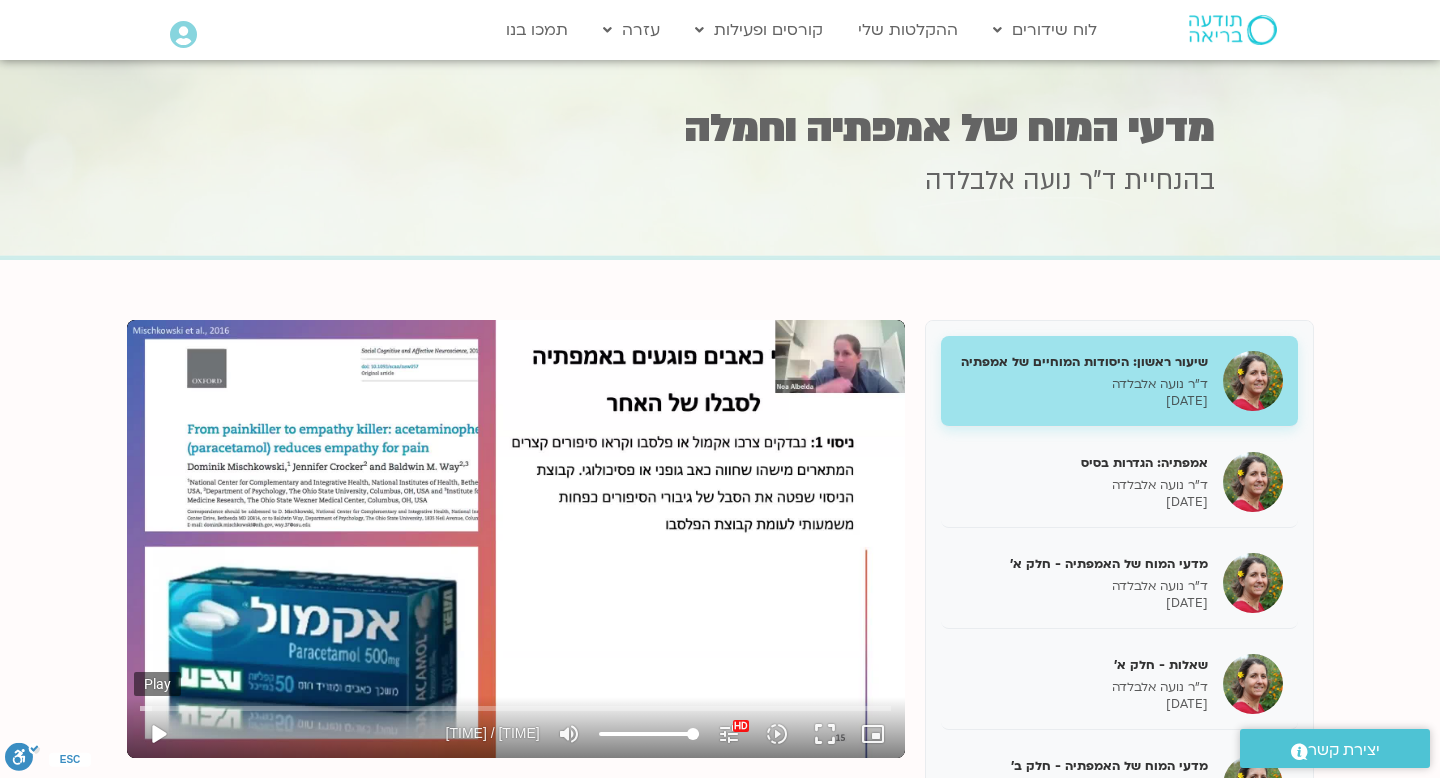 click on "play_arrow" at bounding box center (158, 734) 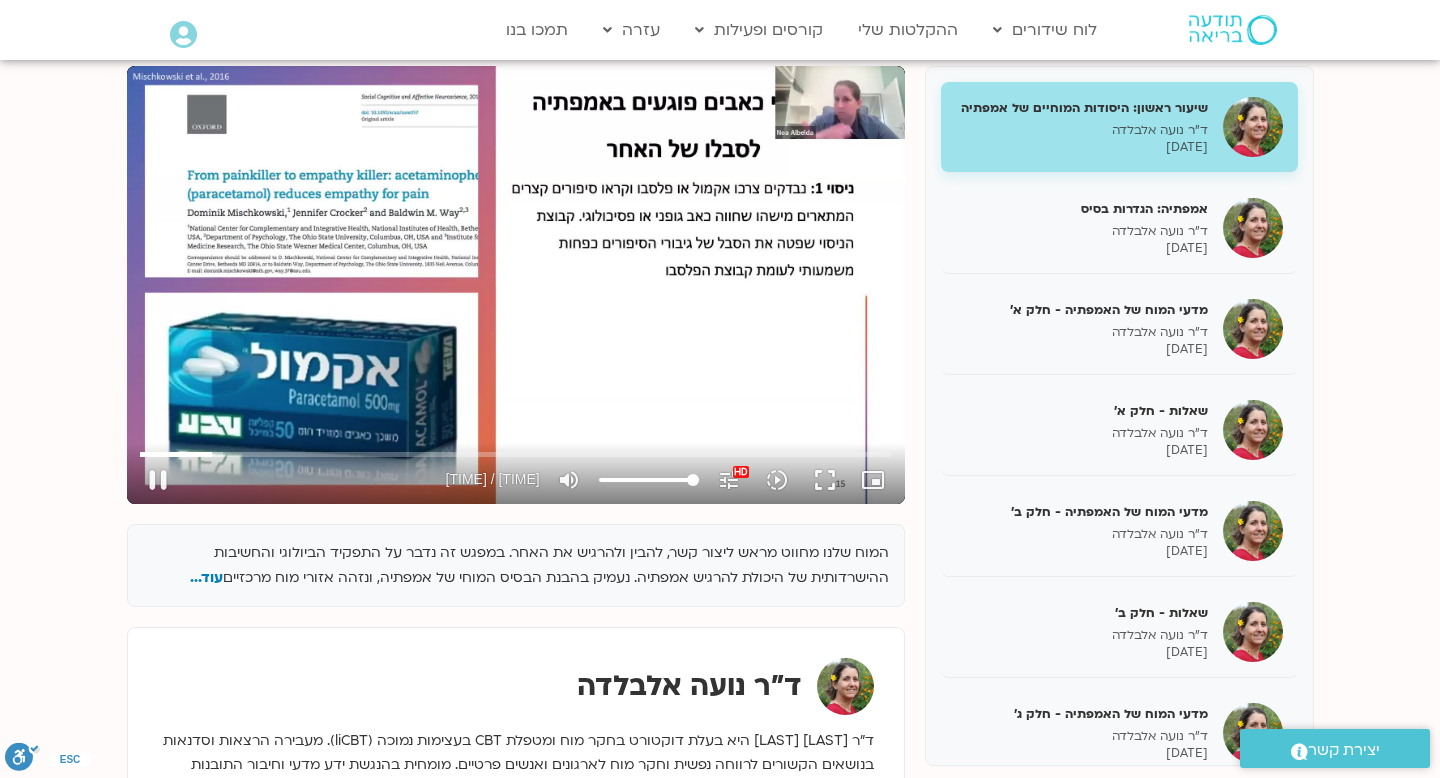 scroll, scrollTop: 255, scrollLeft: 0, axis: vertical 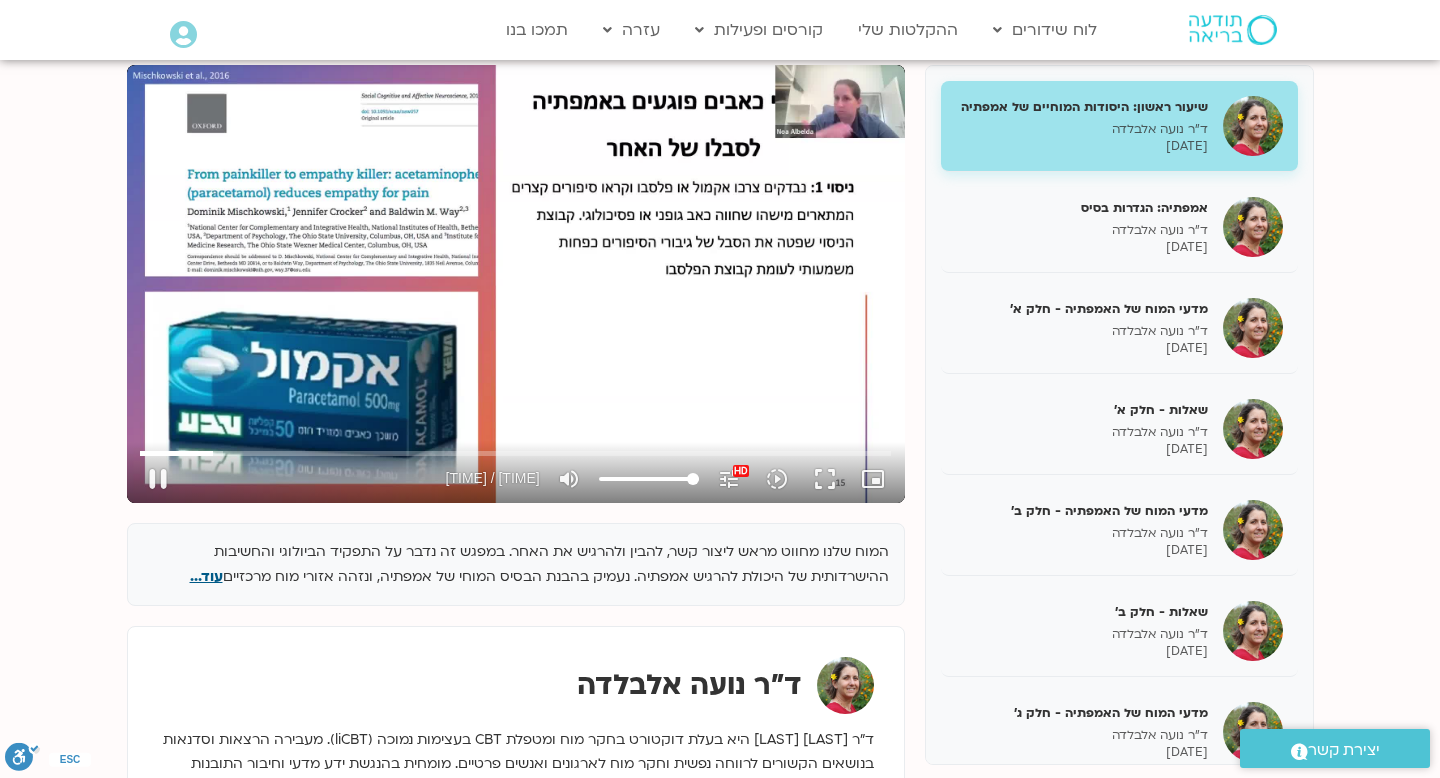 click on "עוד..." at bounding box center [206, 576] 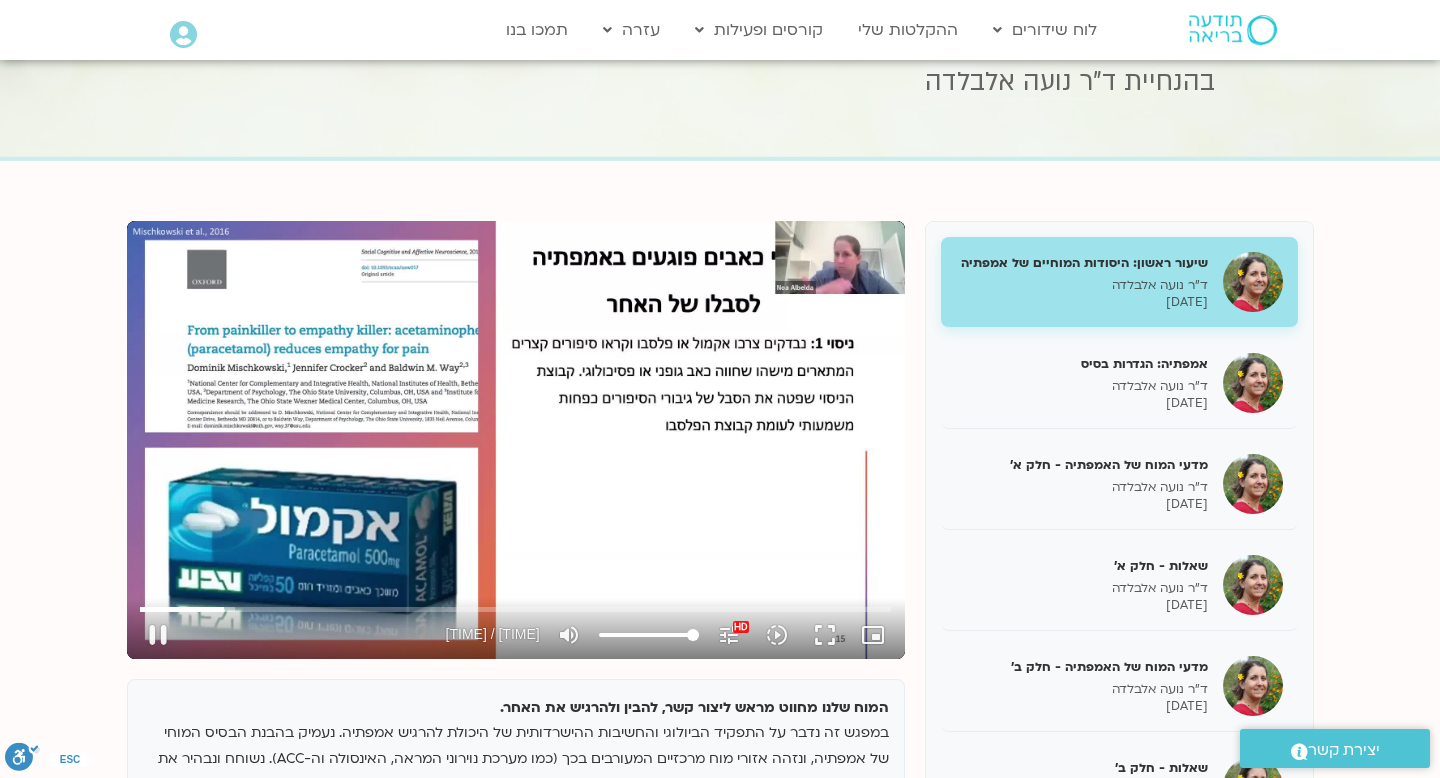 scroll, scrollTop: 94, scrollLeft: 0, axis: vertical 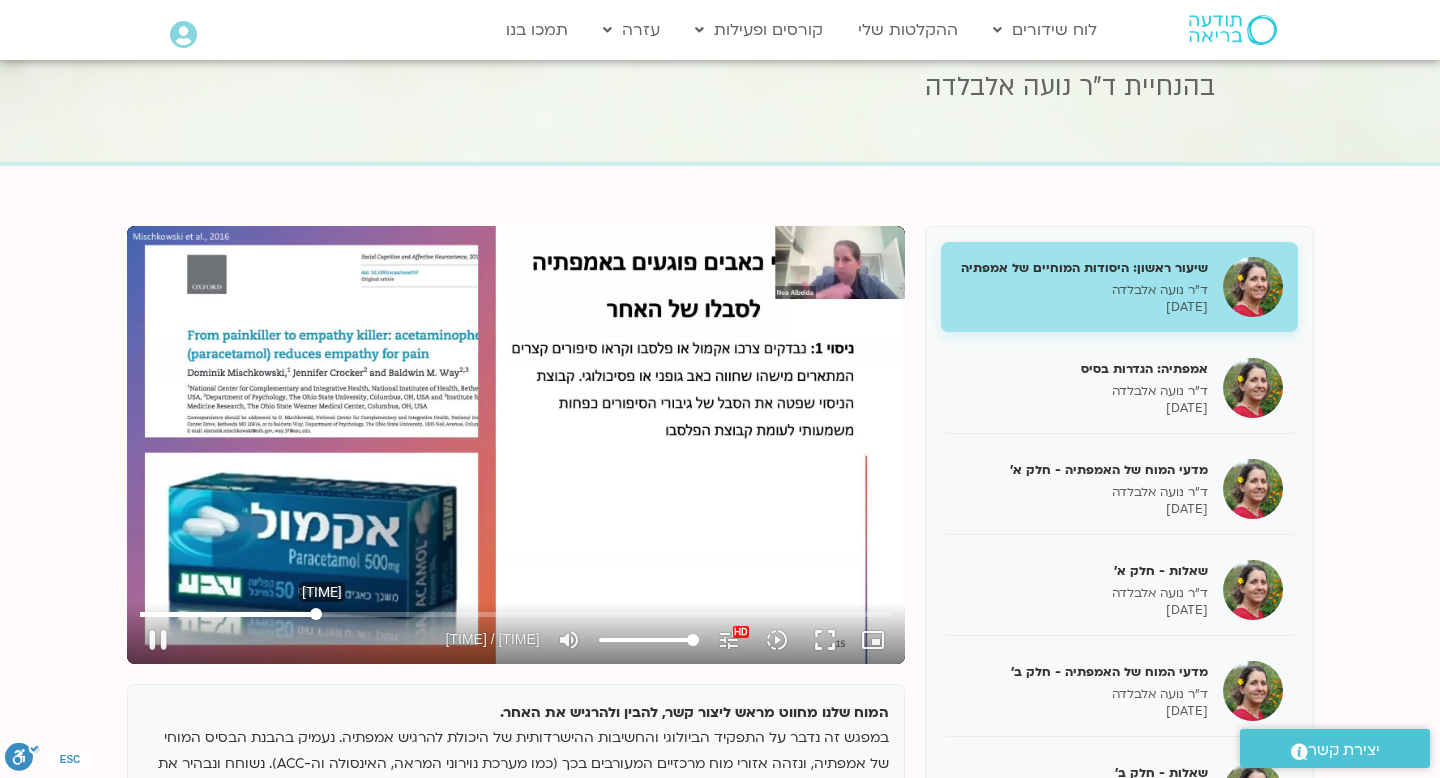 click at bounding box center [515, 614] 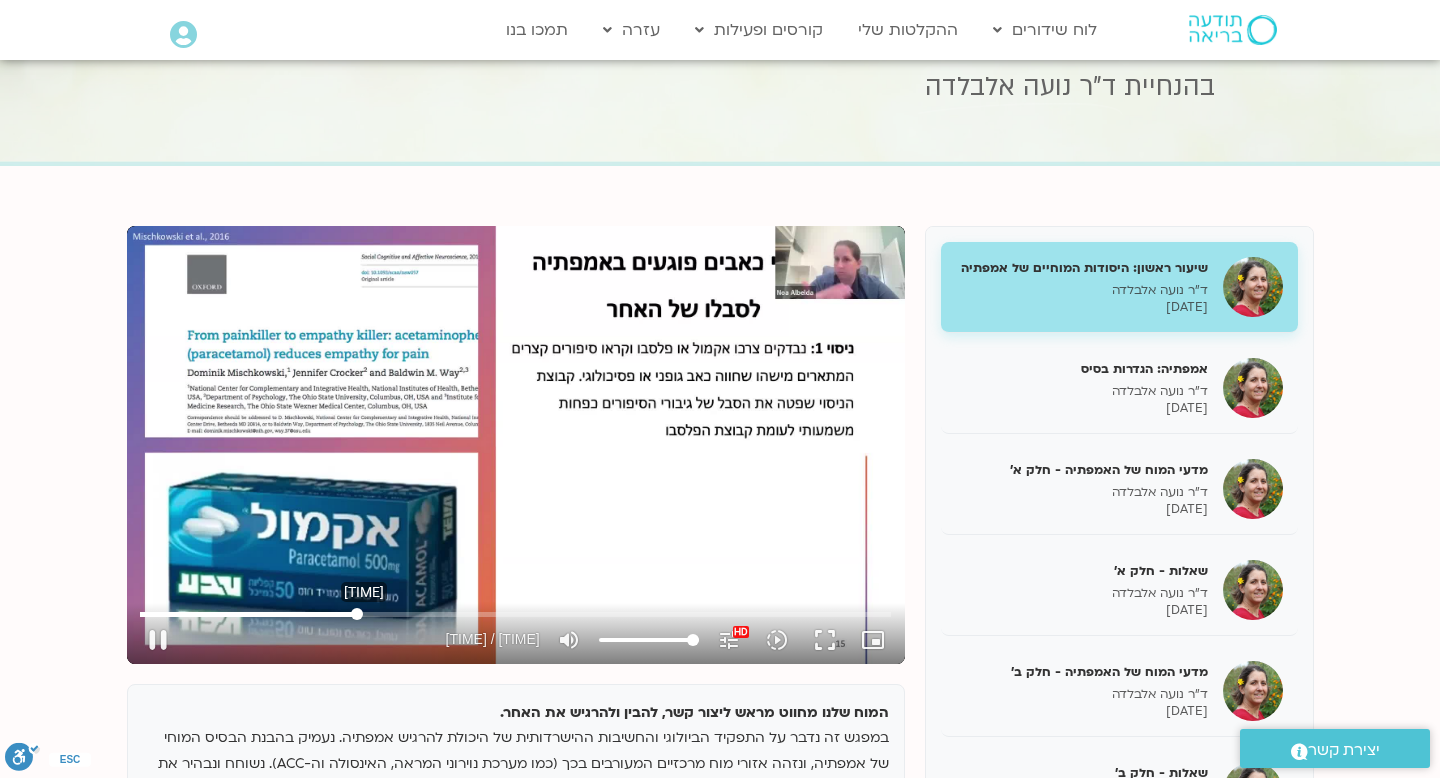 click at bounding box center [515, 614] 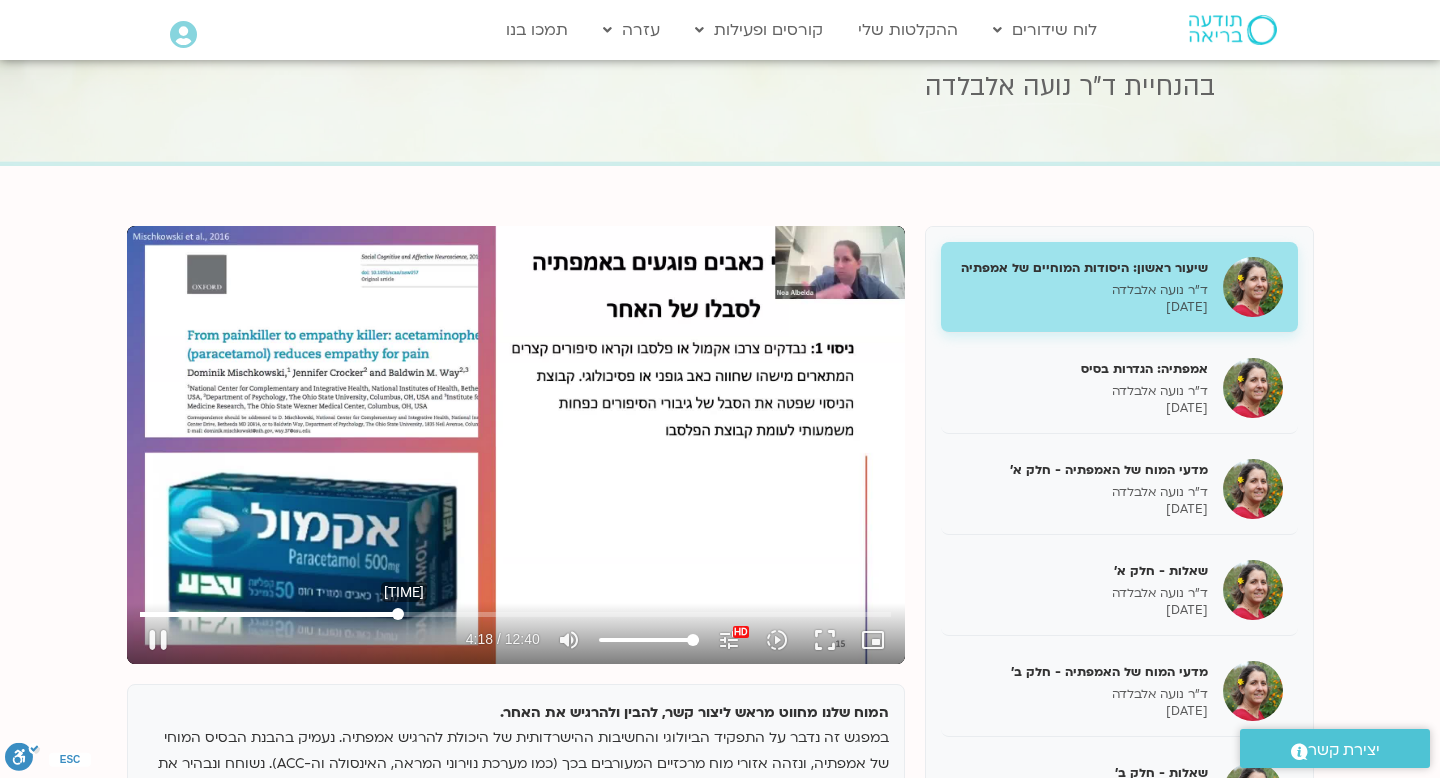 click at bounding box center [515, 614] 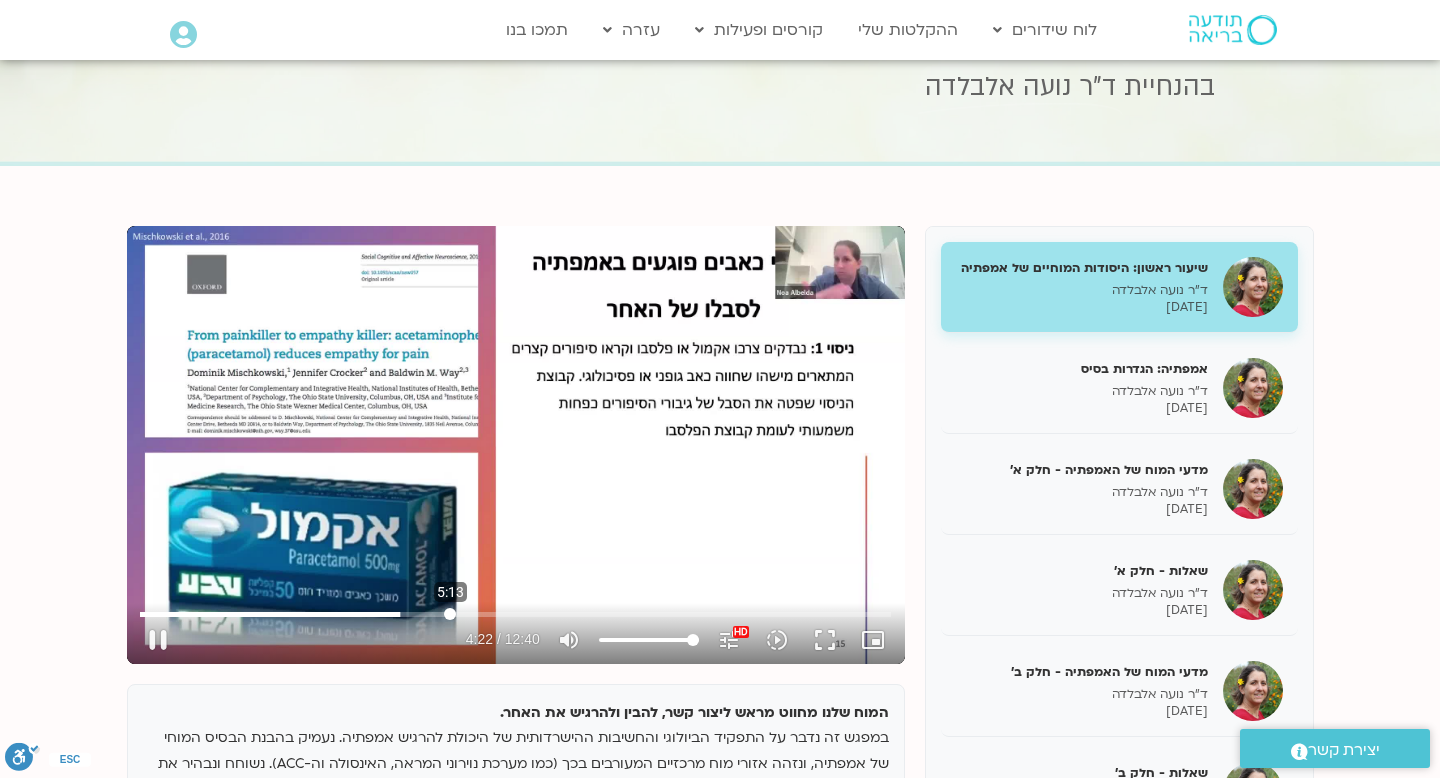 click at bounding box center (515, 614) 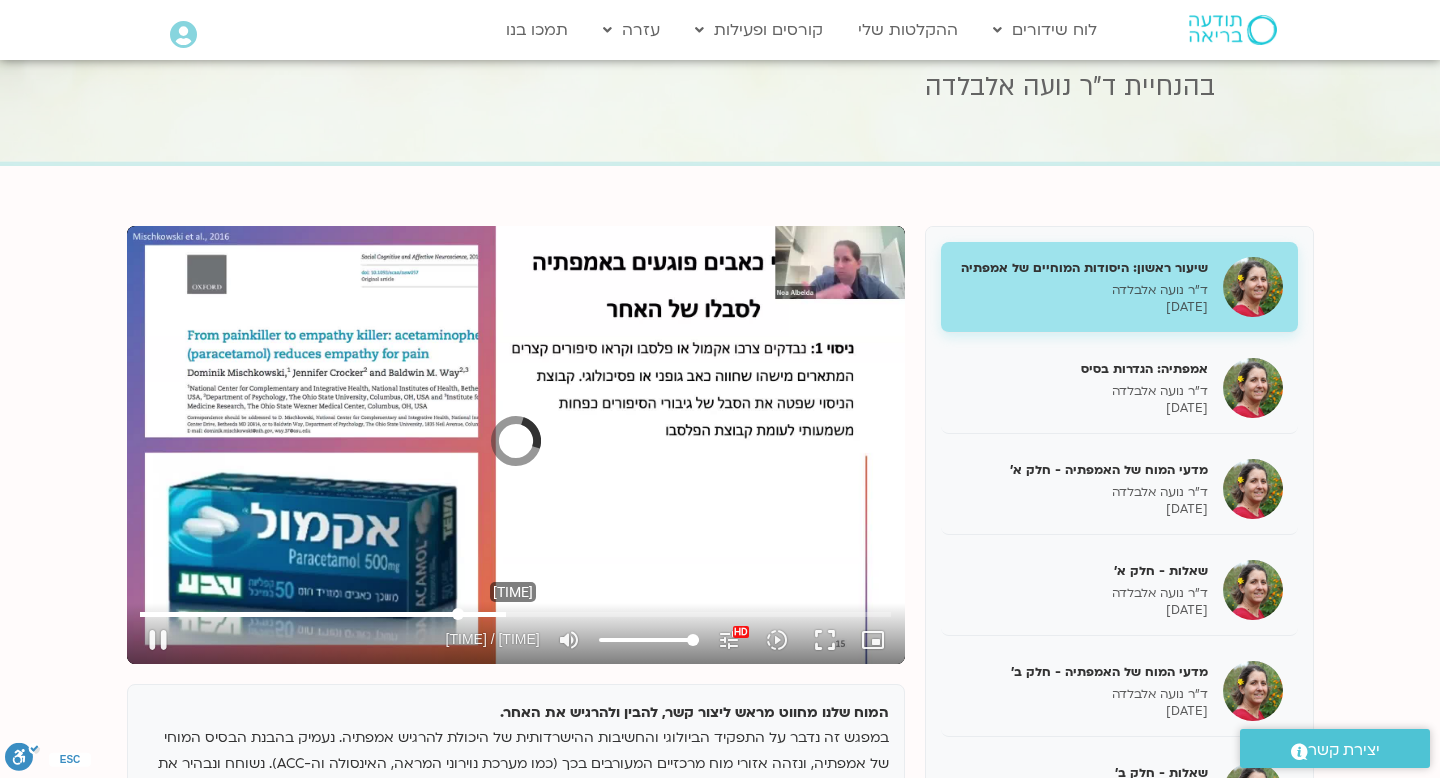 click at bounding box center (515, 614) 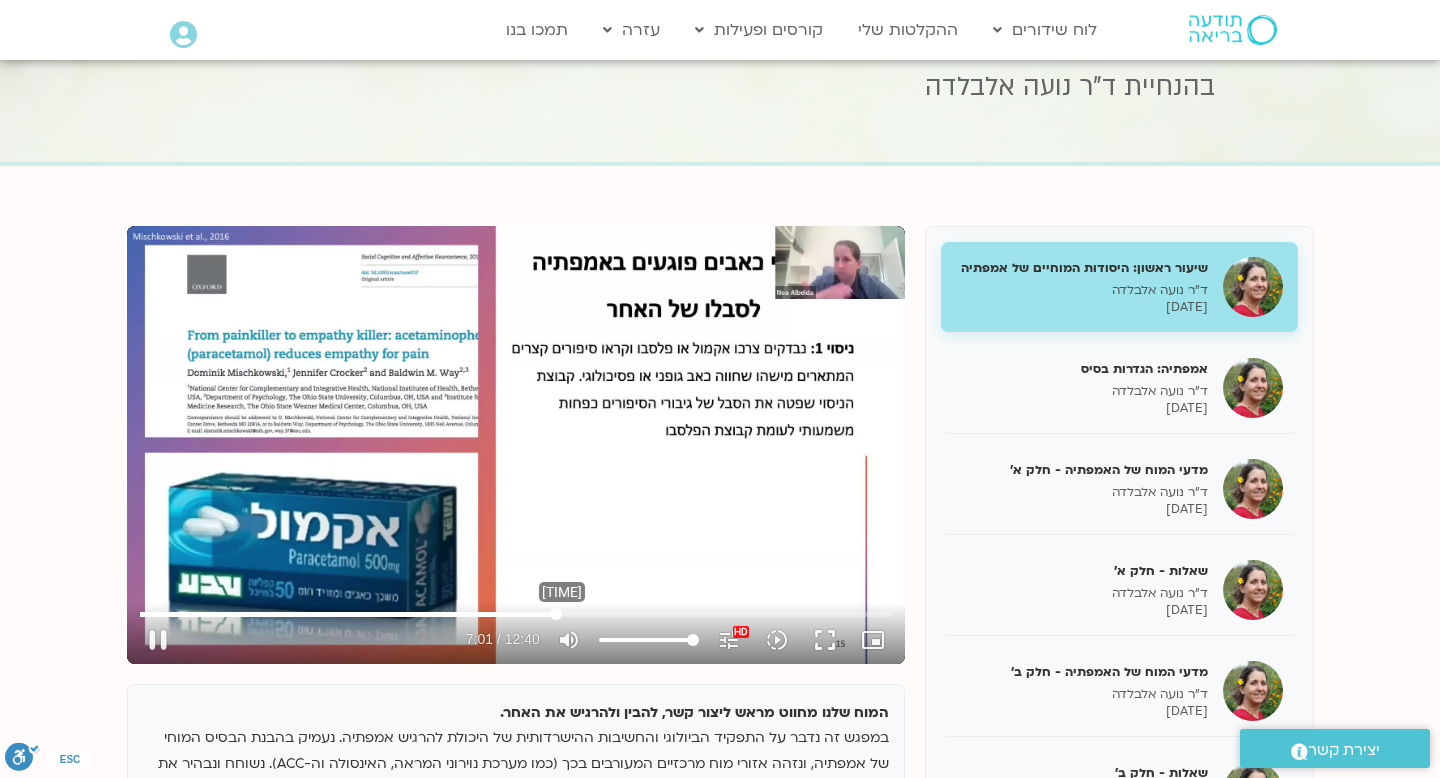 click at bounding box center [515, 614] 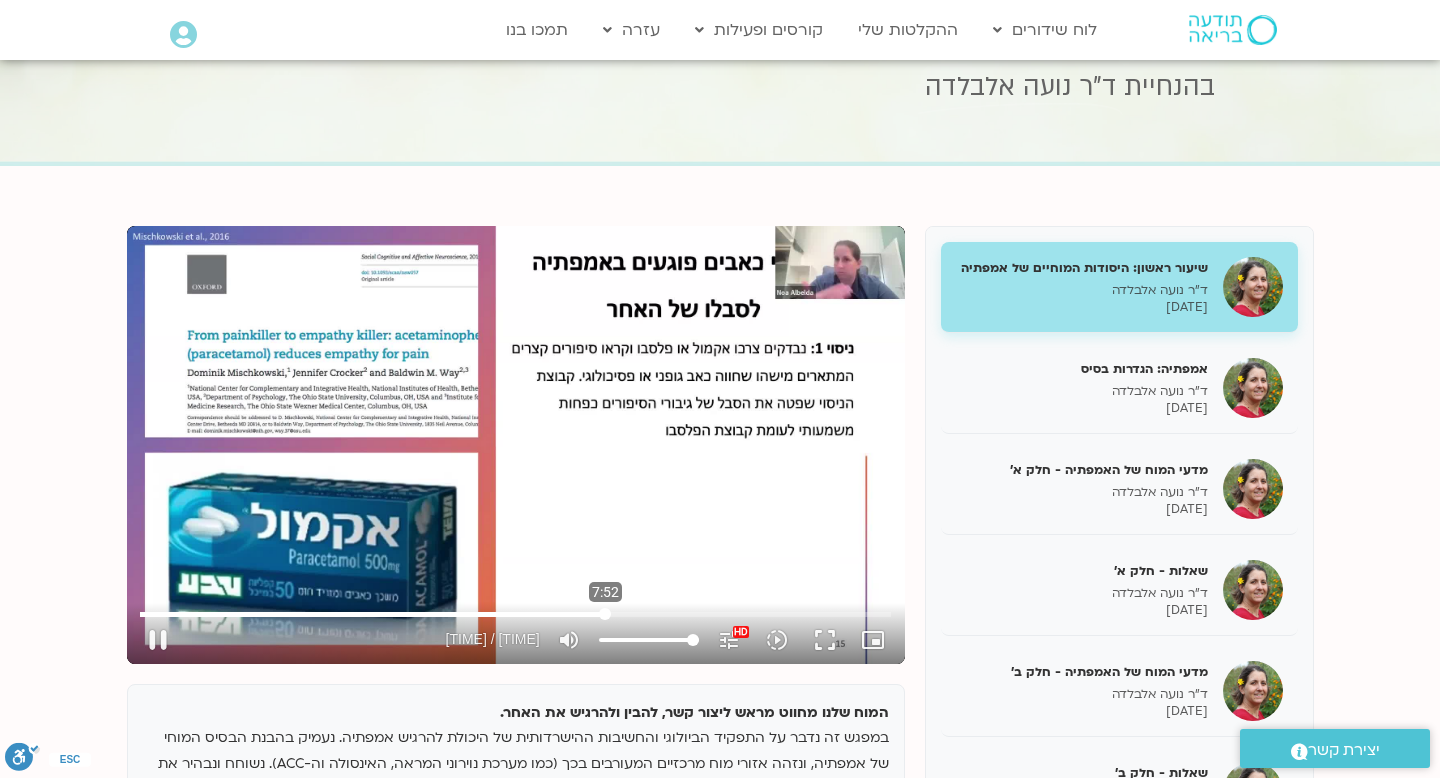 click at bounding box center [515, 614] 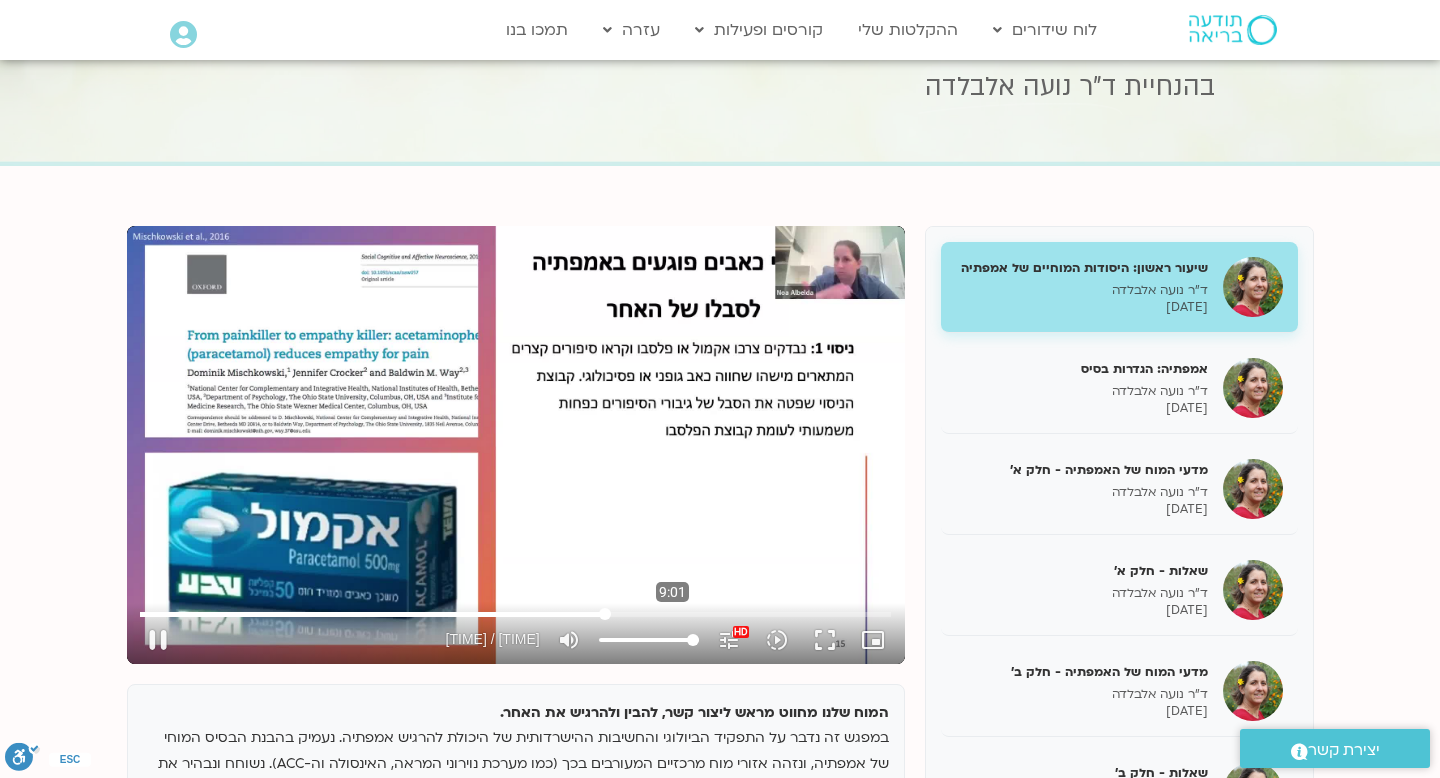click at bounding box center (515, 614) 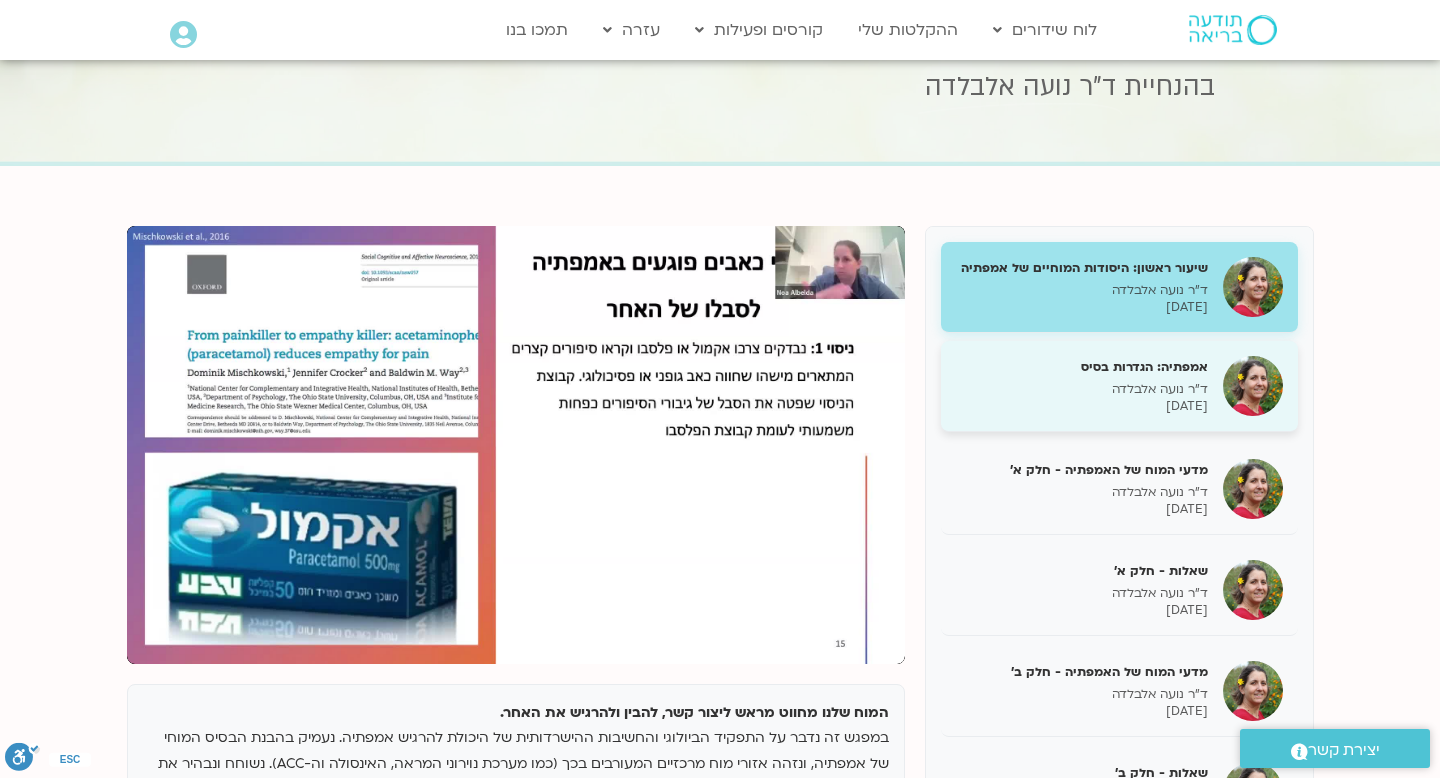 scroll, scrollTop: 0, scrollLeft: 0, axis: both 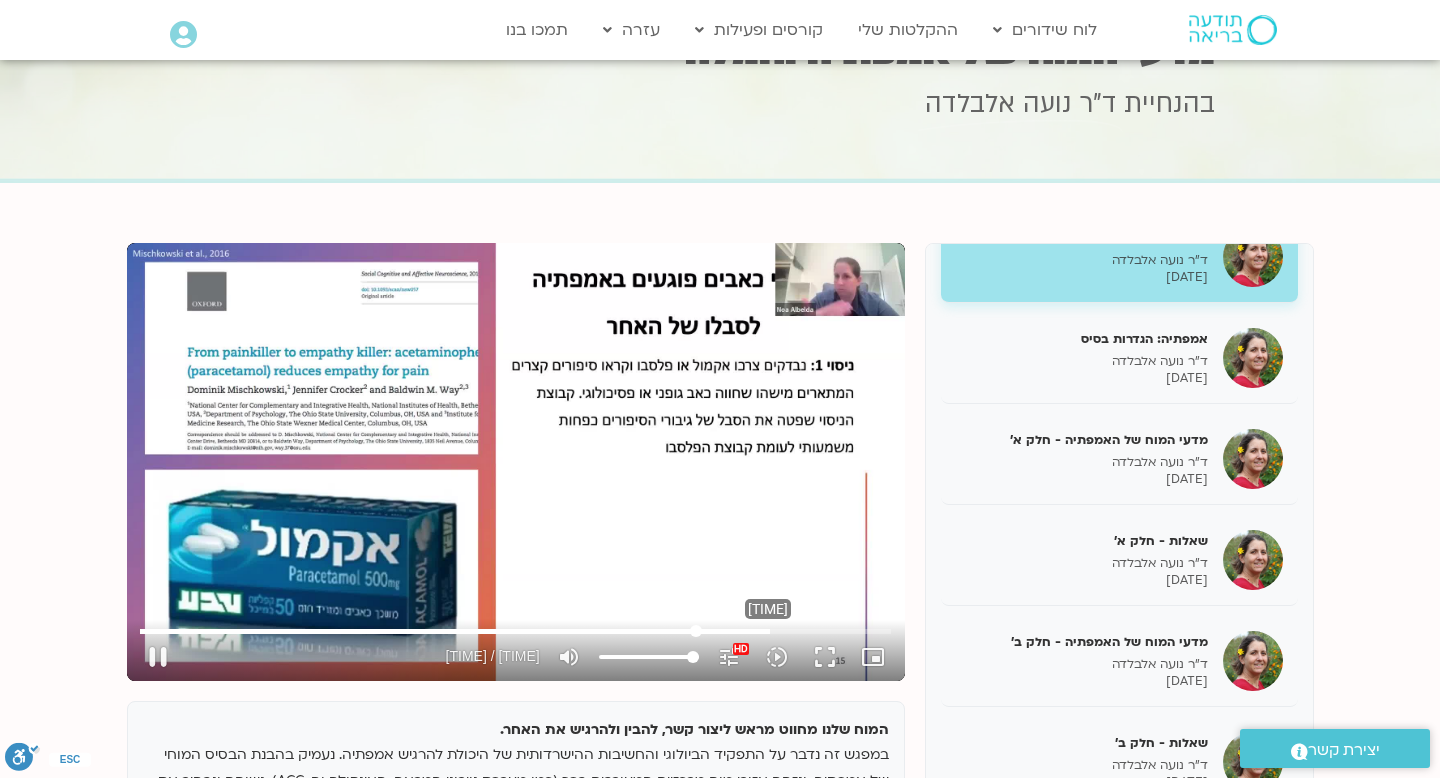 click at bounding box center [515, 631] 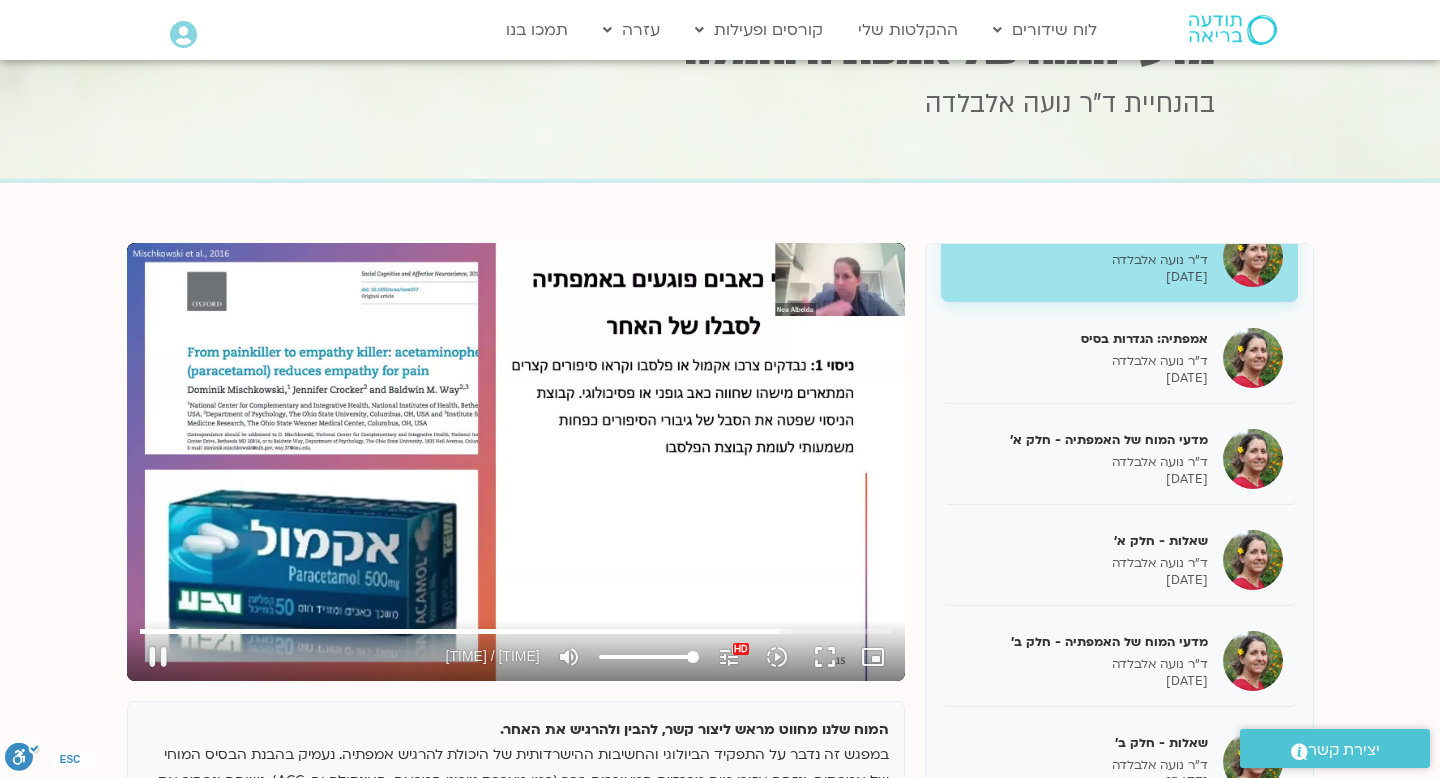 type on "647.064992" 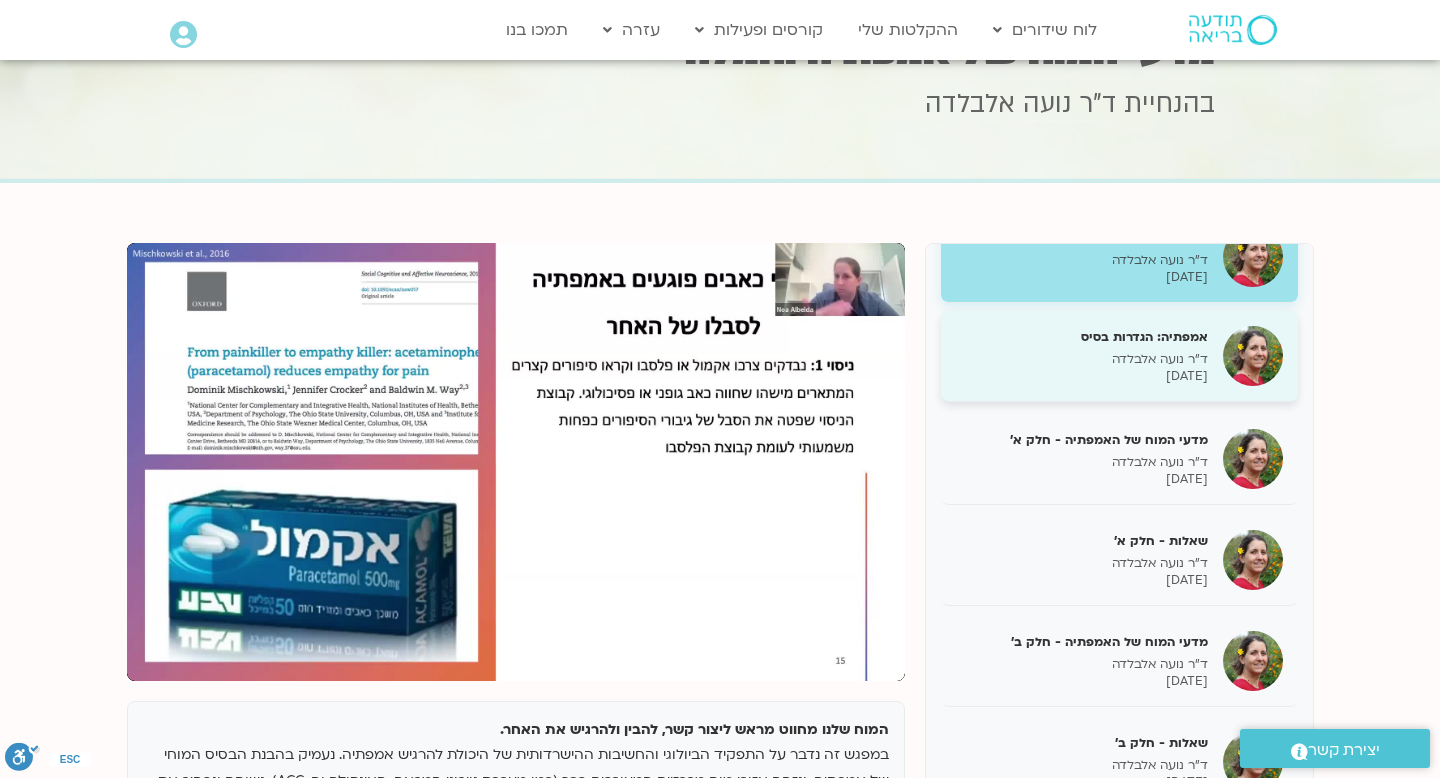 click on "אמפתיה: הגדרות בסיס" at bounding box center (1082, 337) 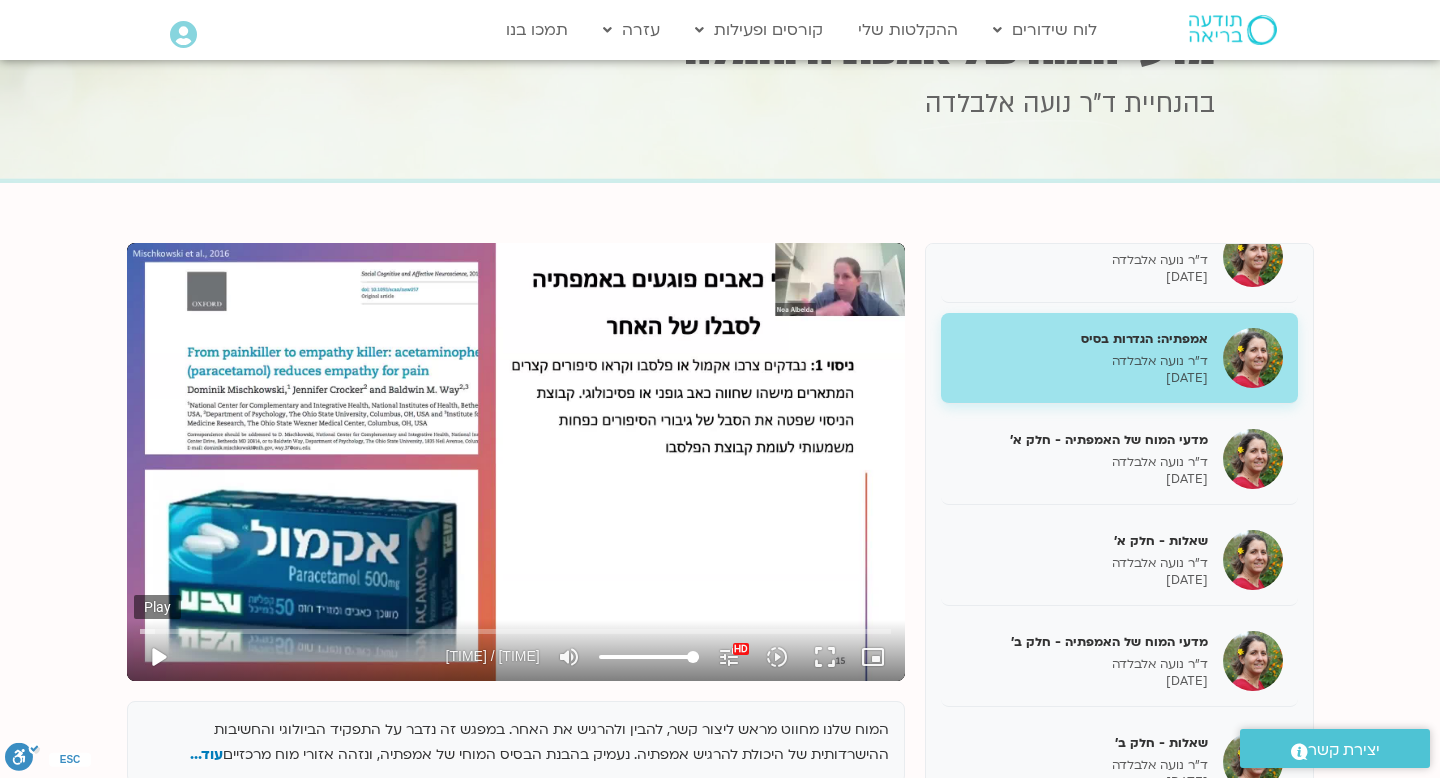 click on "play_arrow" at bounding box center (158, 657) 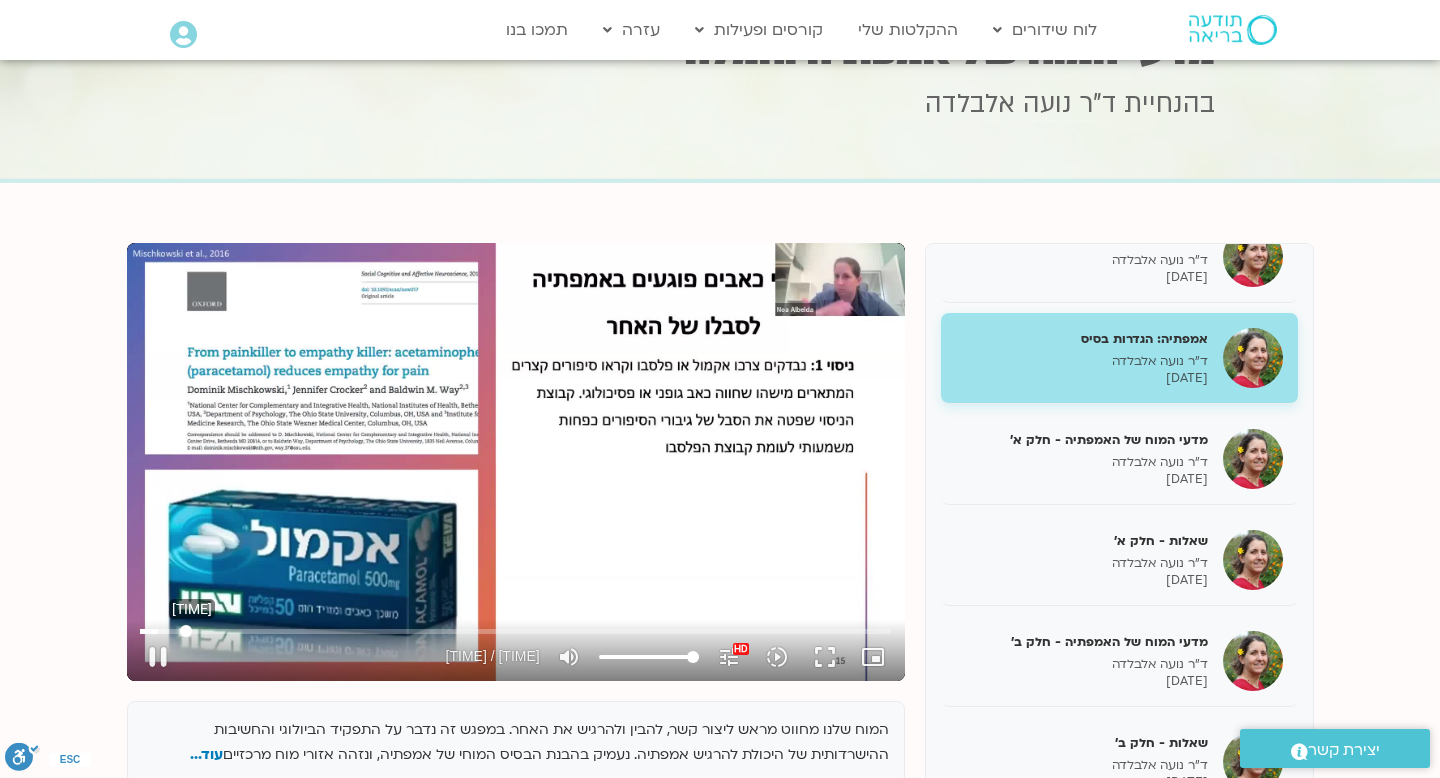 click at bounding box center (515, 631) 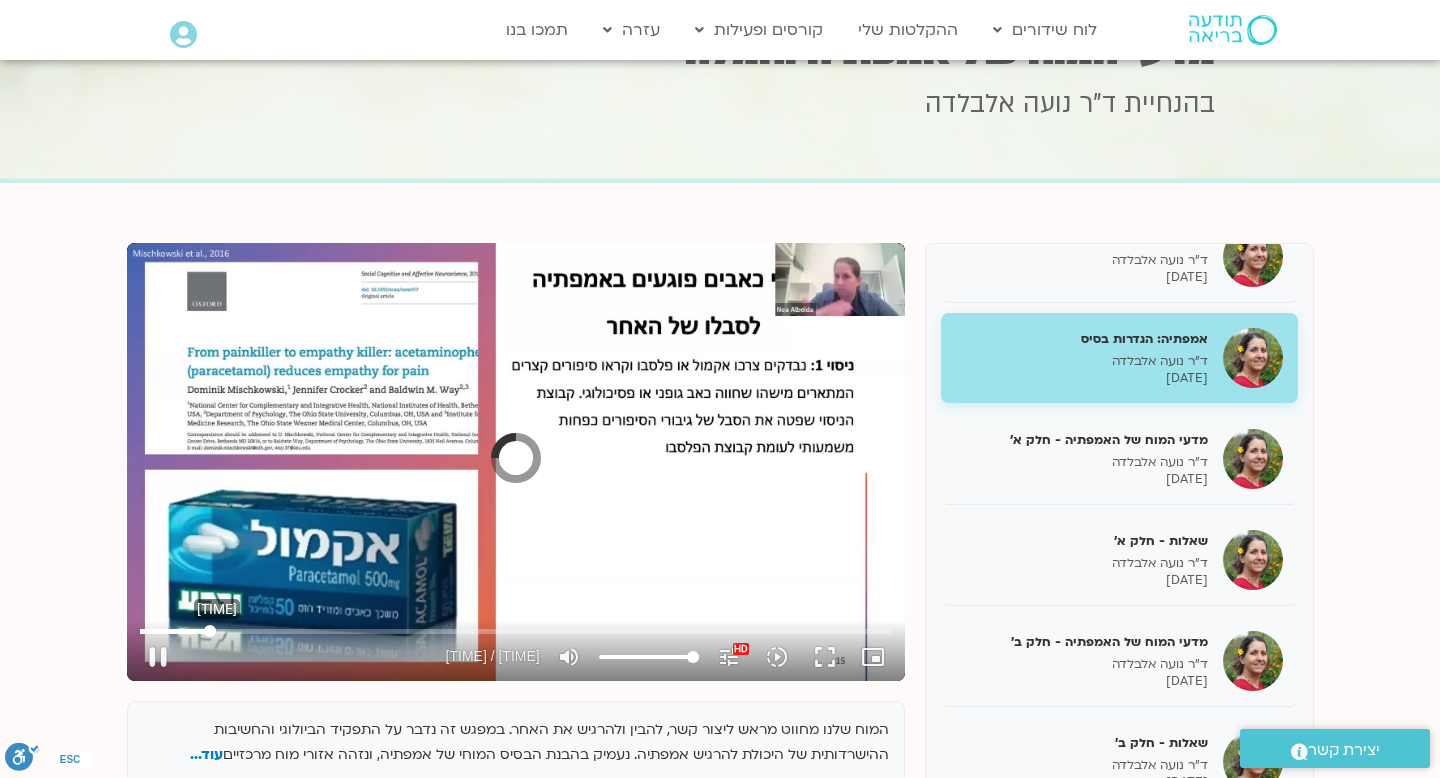 click at bounding box center (515, 631) 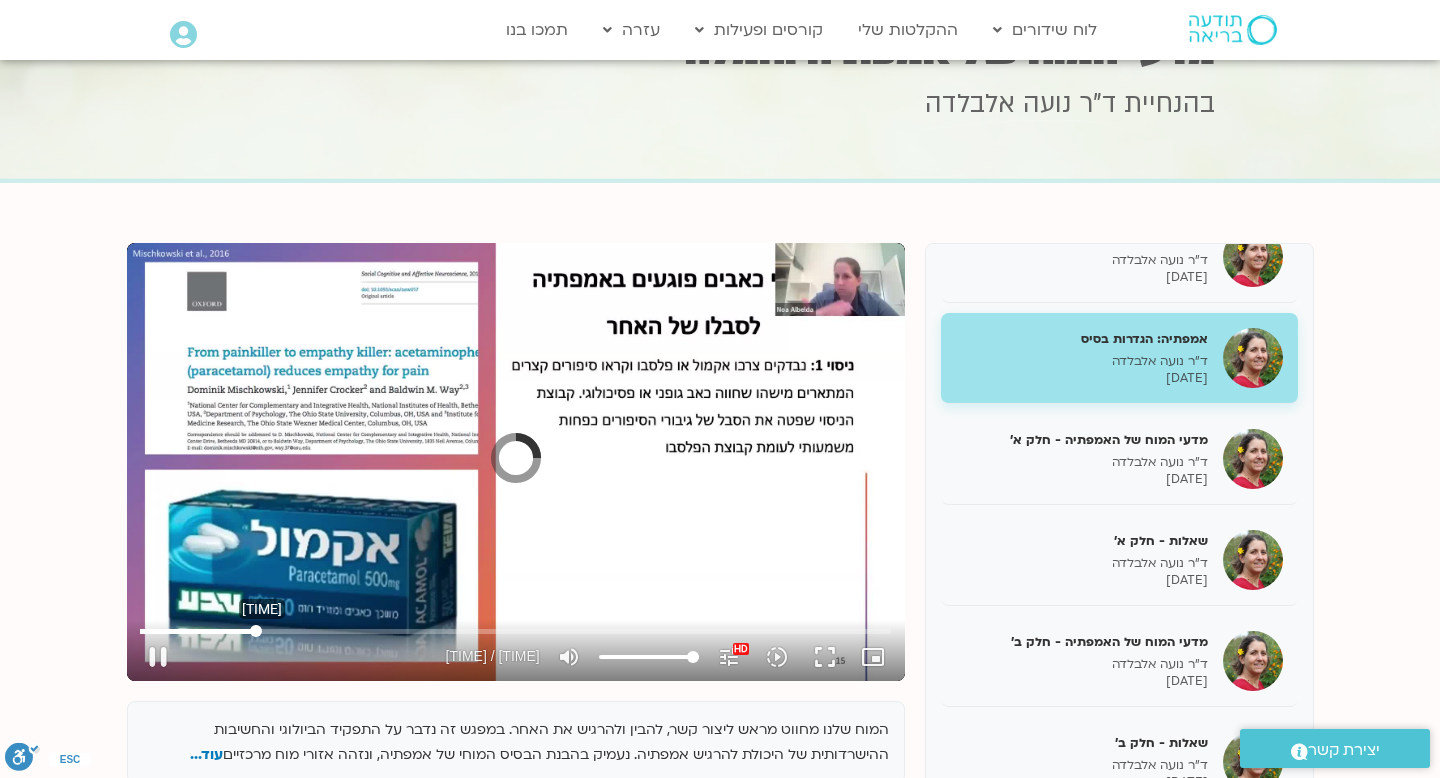 click at bounding box center [515, 631] 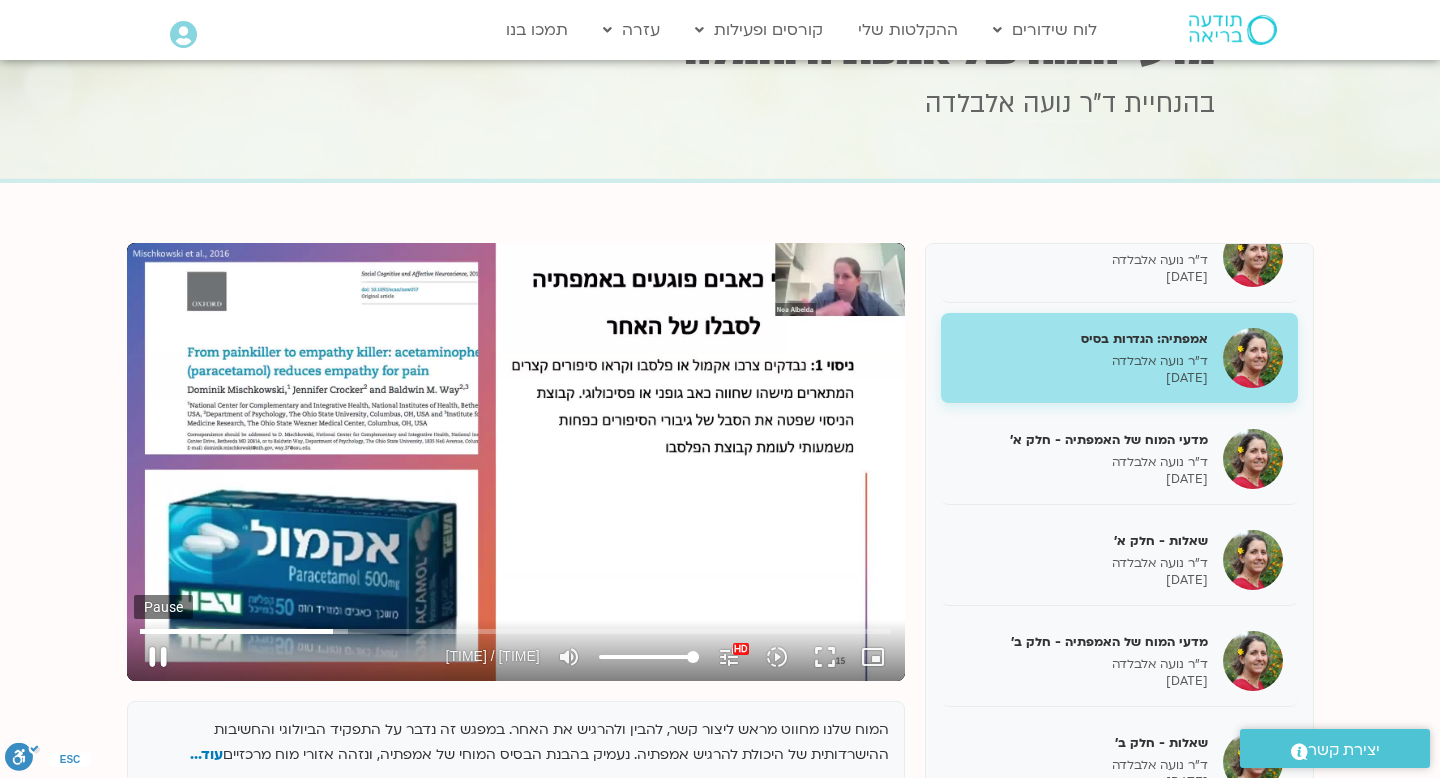 click on "pause" at bounding box center [158, 657] 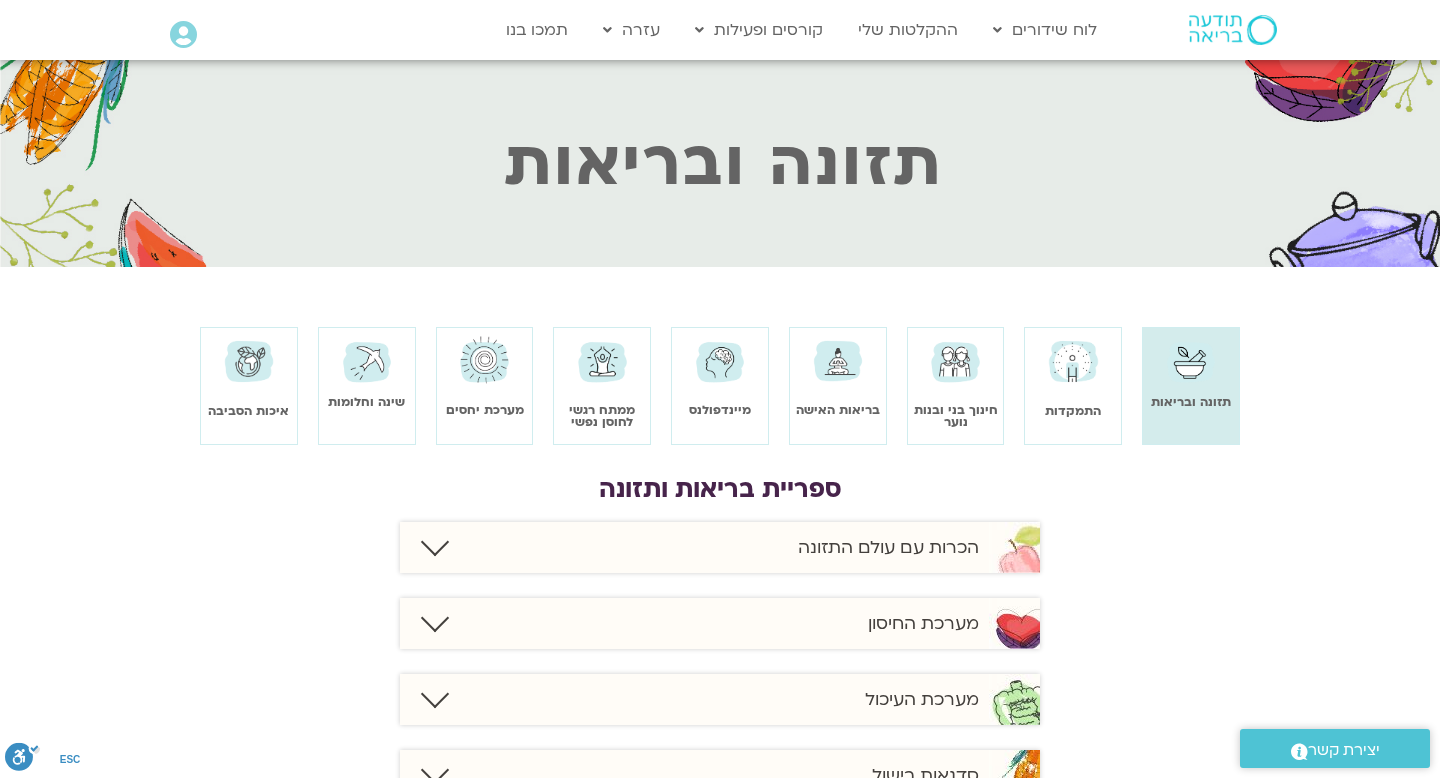 scroll, scrollTop: 0, scrollLeft: 0, axis: both 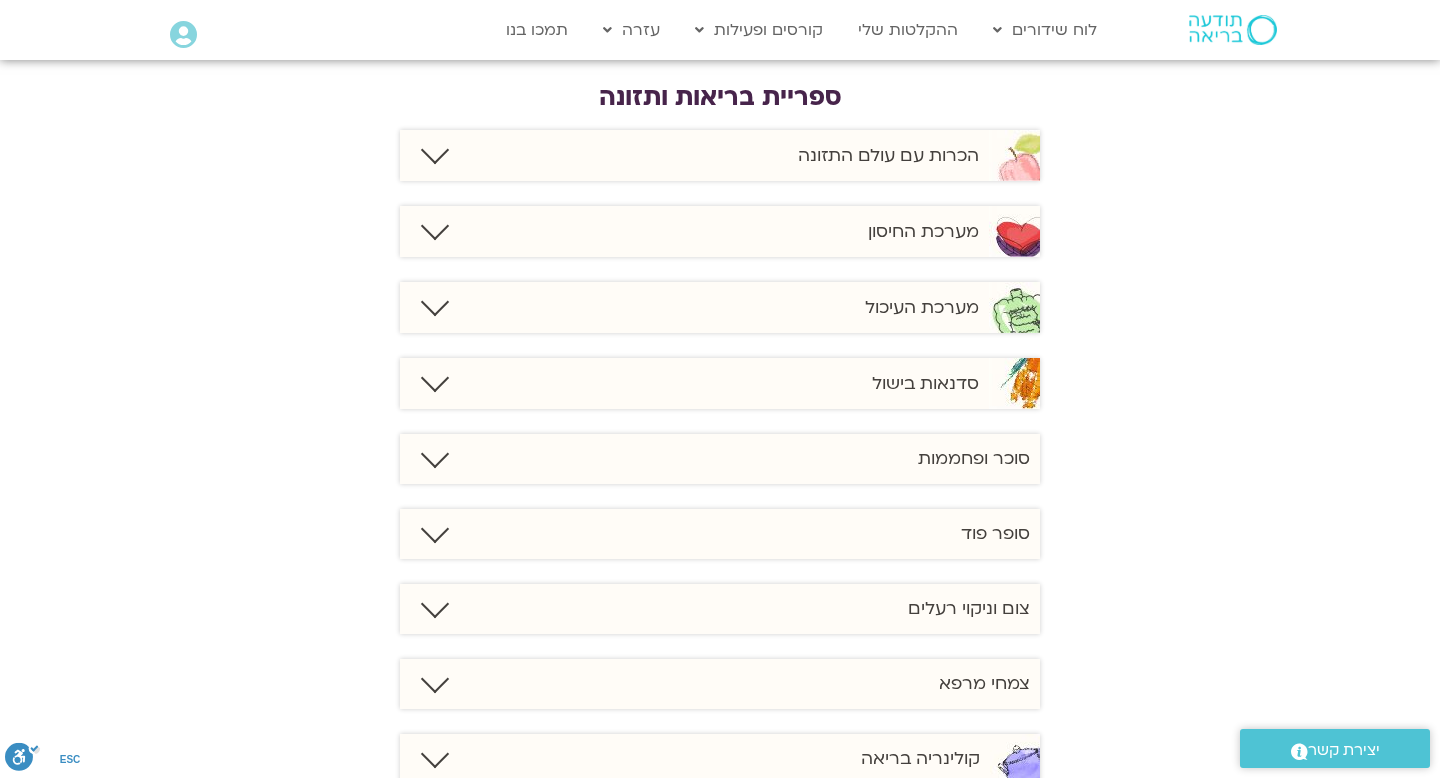 click at bounding box center (435, 150) 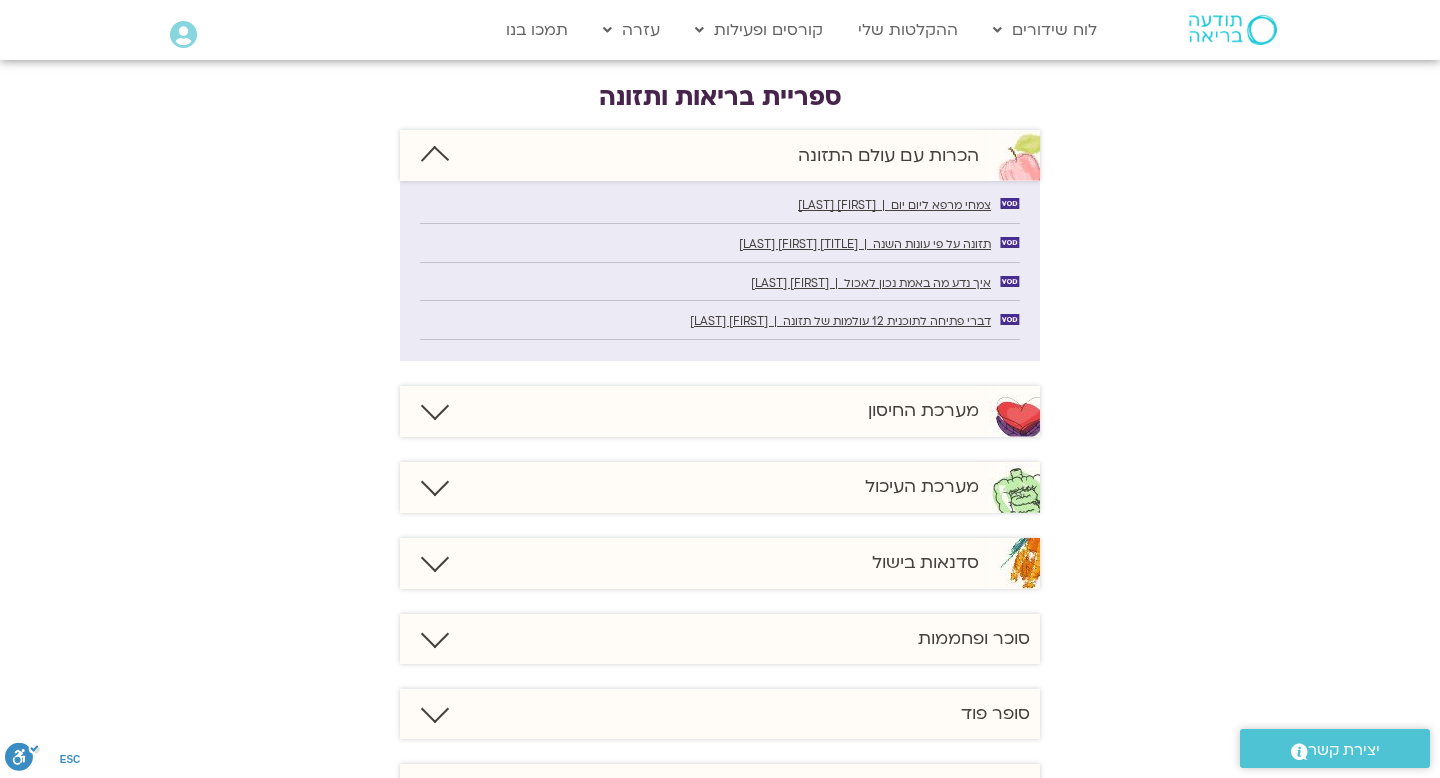 click at bounding box center [435, 406] 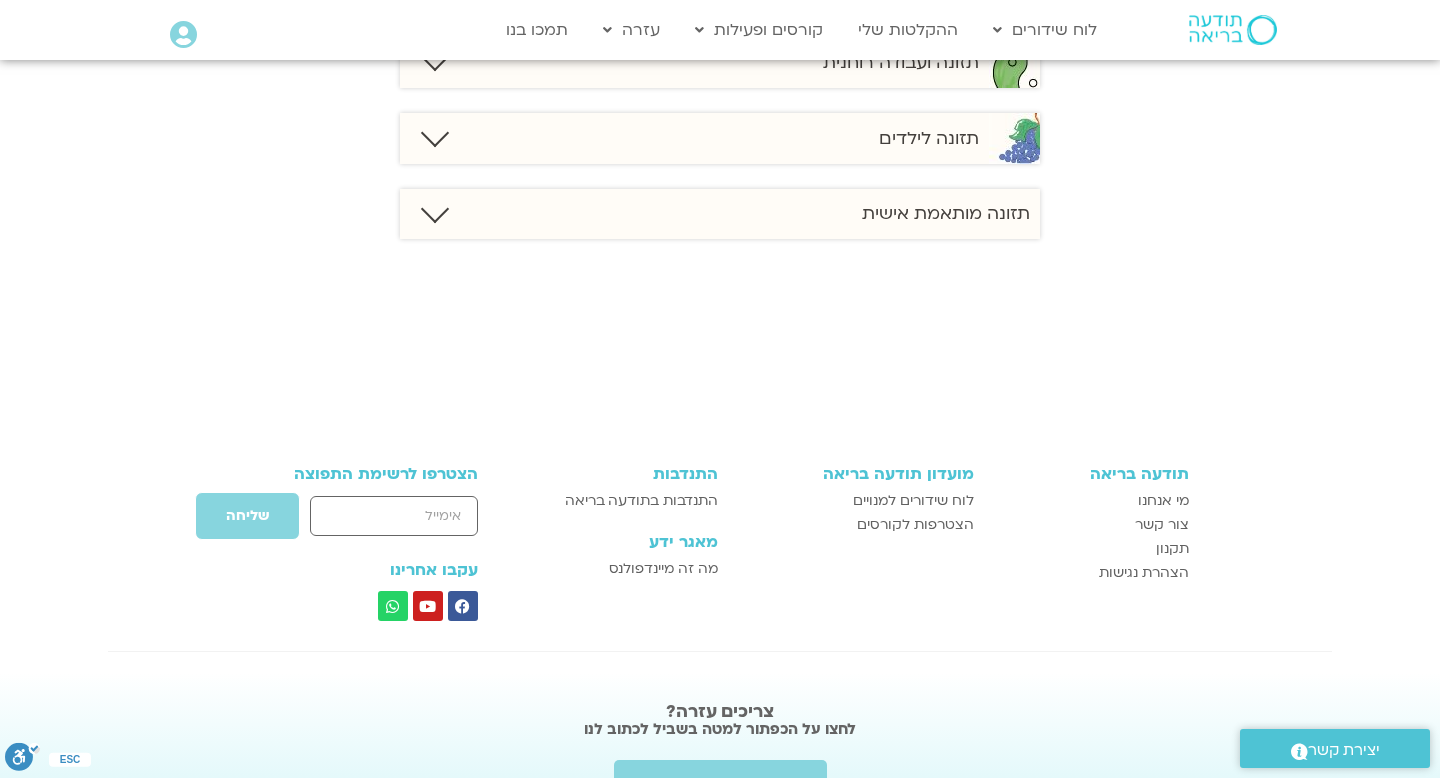 scroll, scrollTop: 2208, scrollLeft: 0, axis: vertical 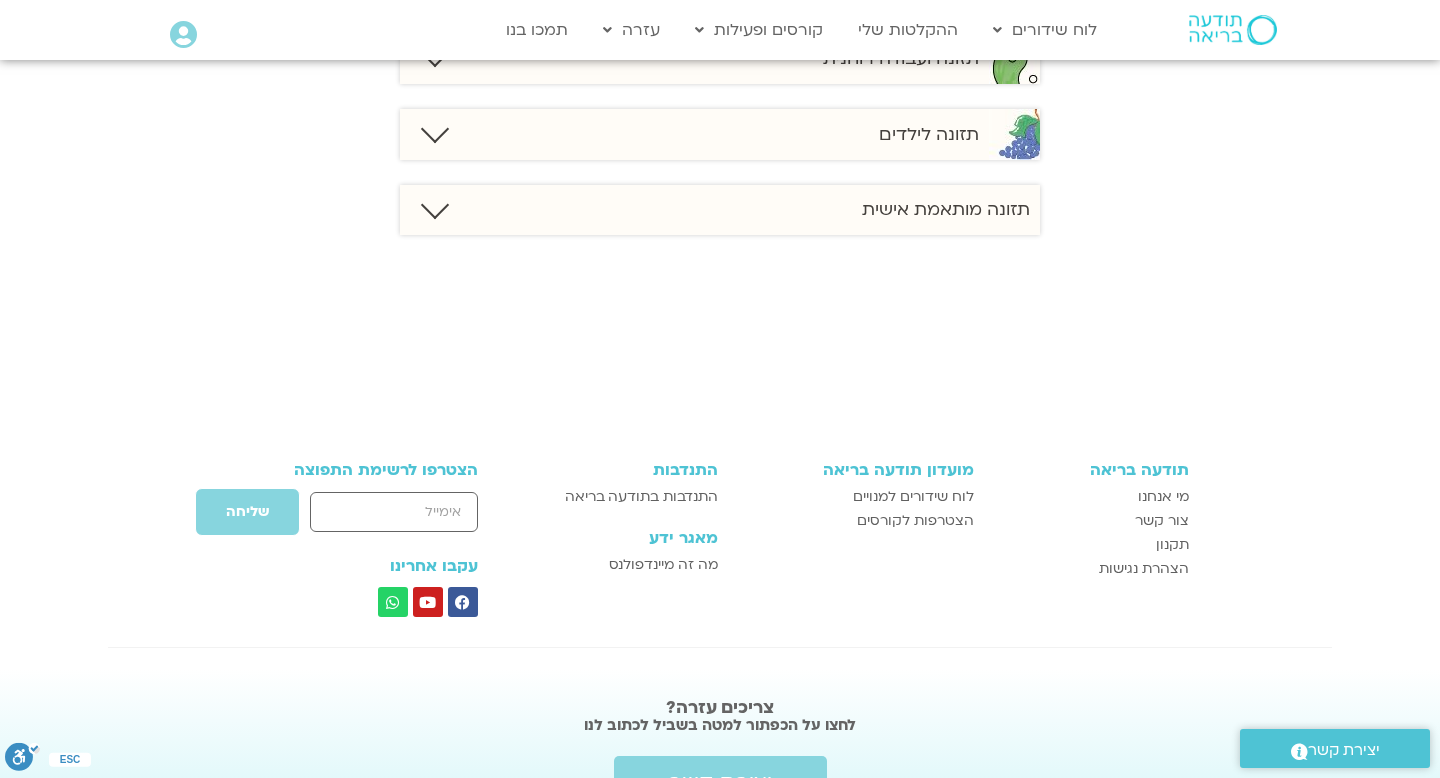 click at bounding box center (435, 205) 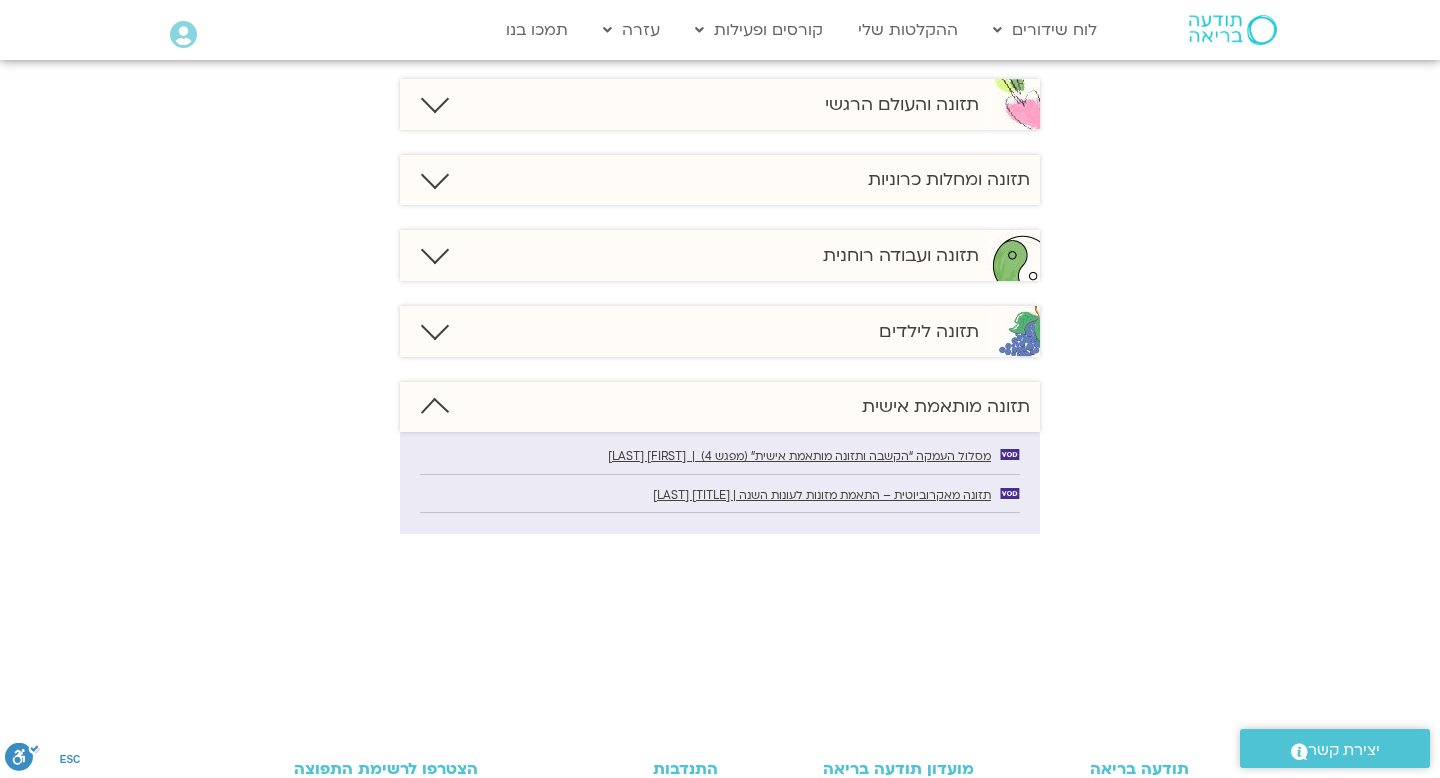 scroll, scrollTop: 1980, scrollLeft: 0, axis: vertical 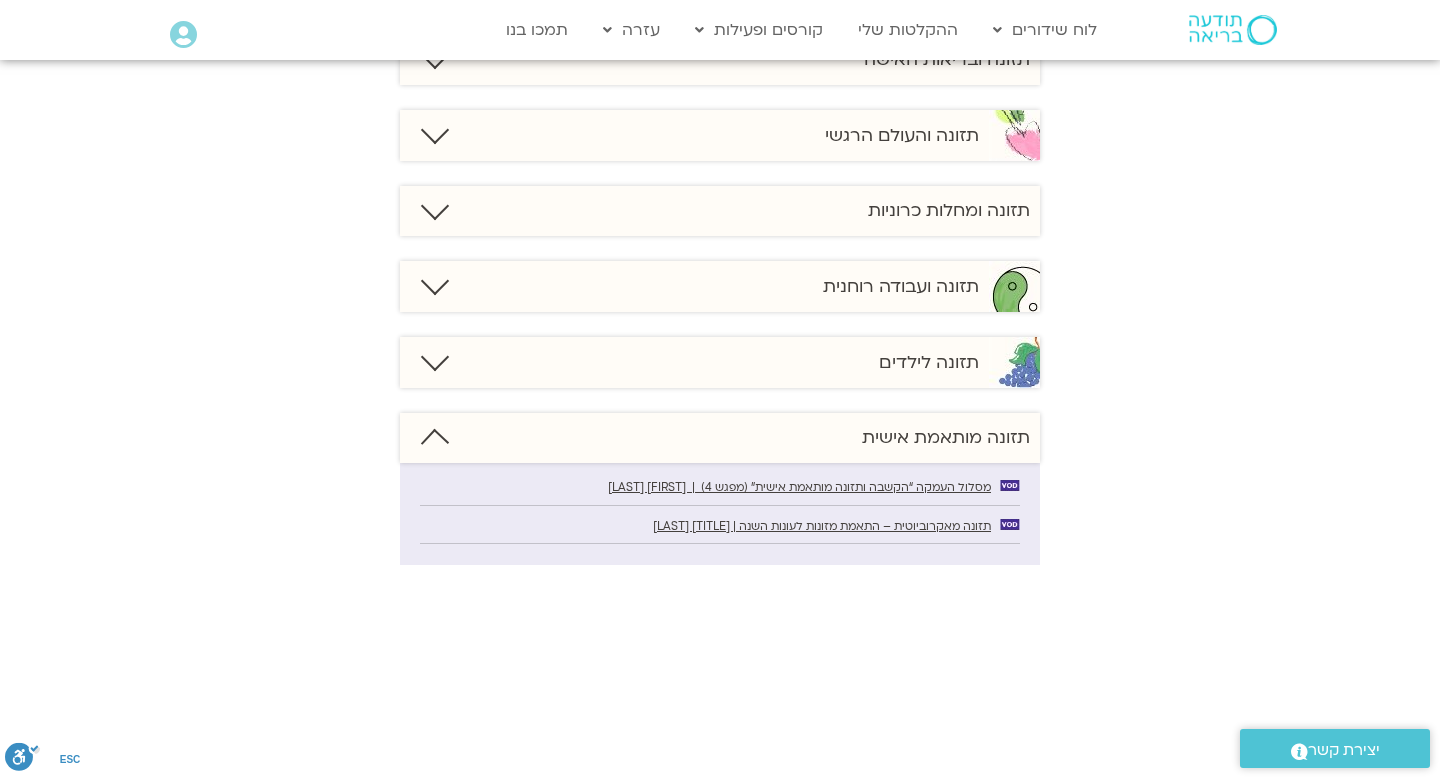 click at bounding box center (435, 357) 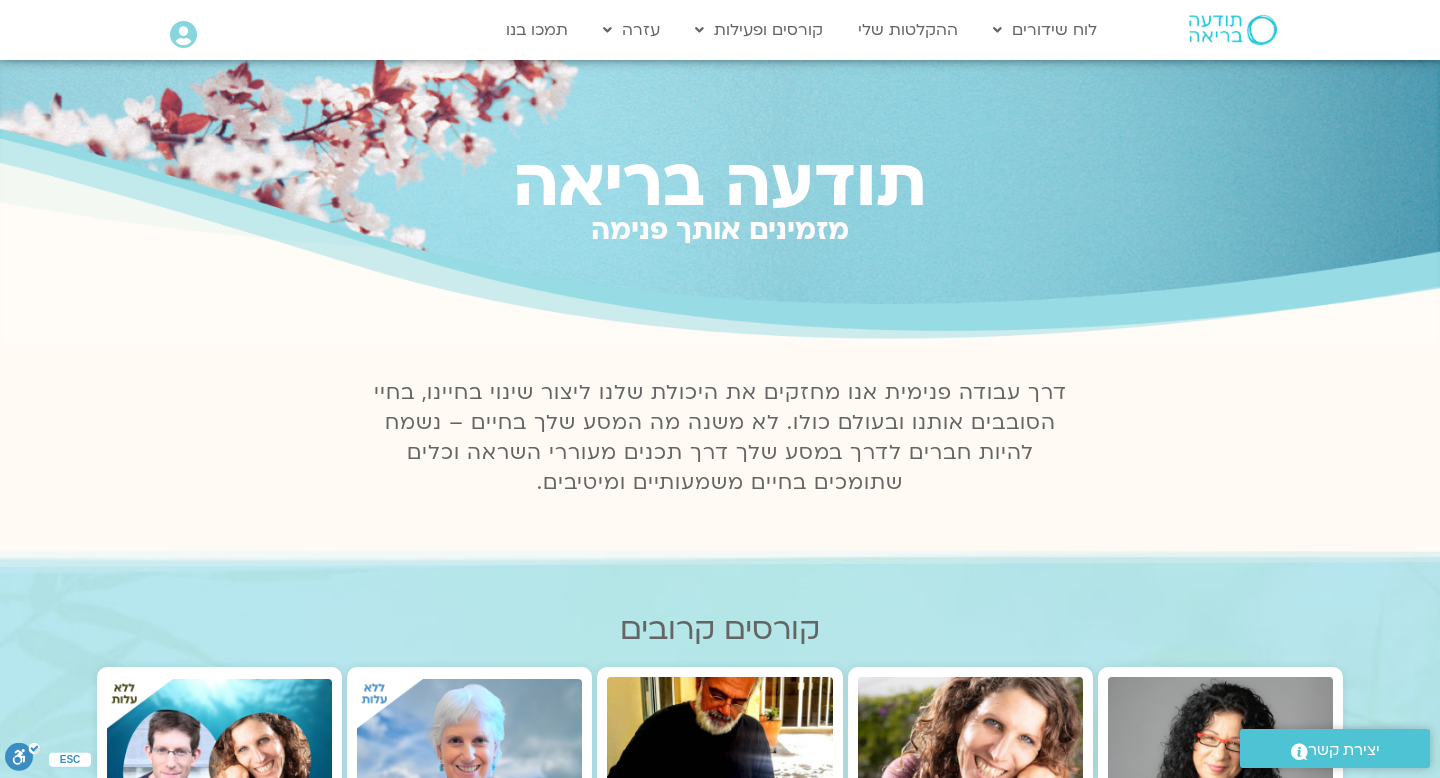 scroll, scrollTop: 0, scrollLeft: 0, axis: both 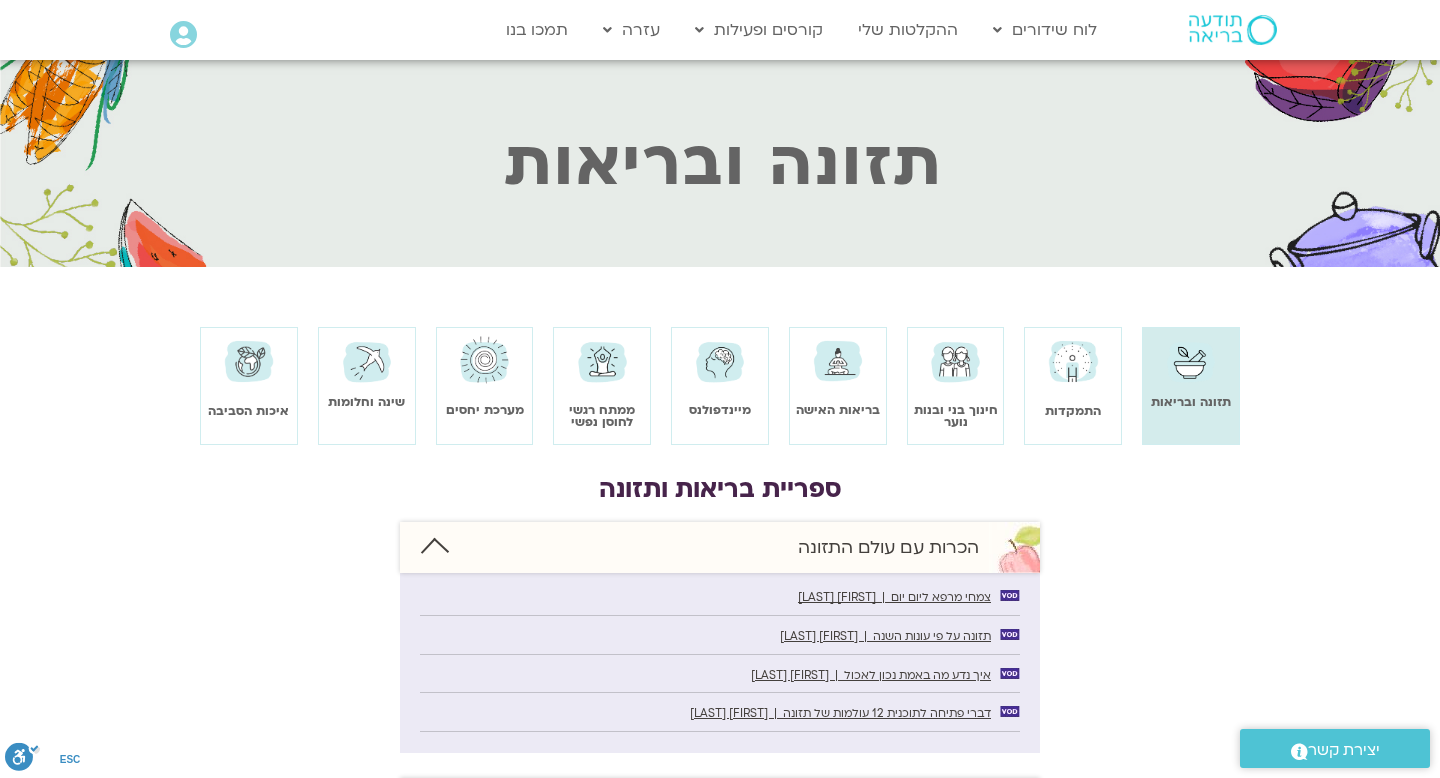 click at bounding box center (1073, 385) 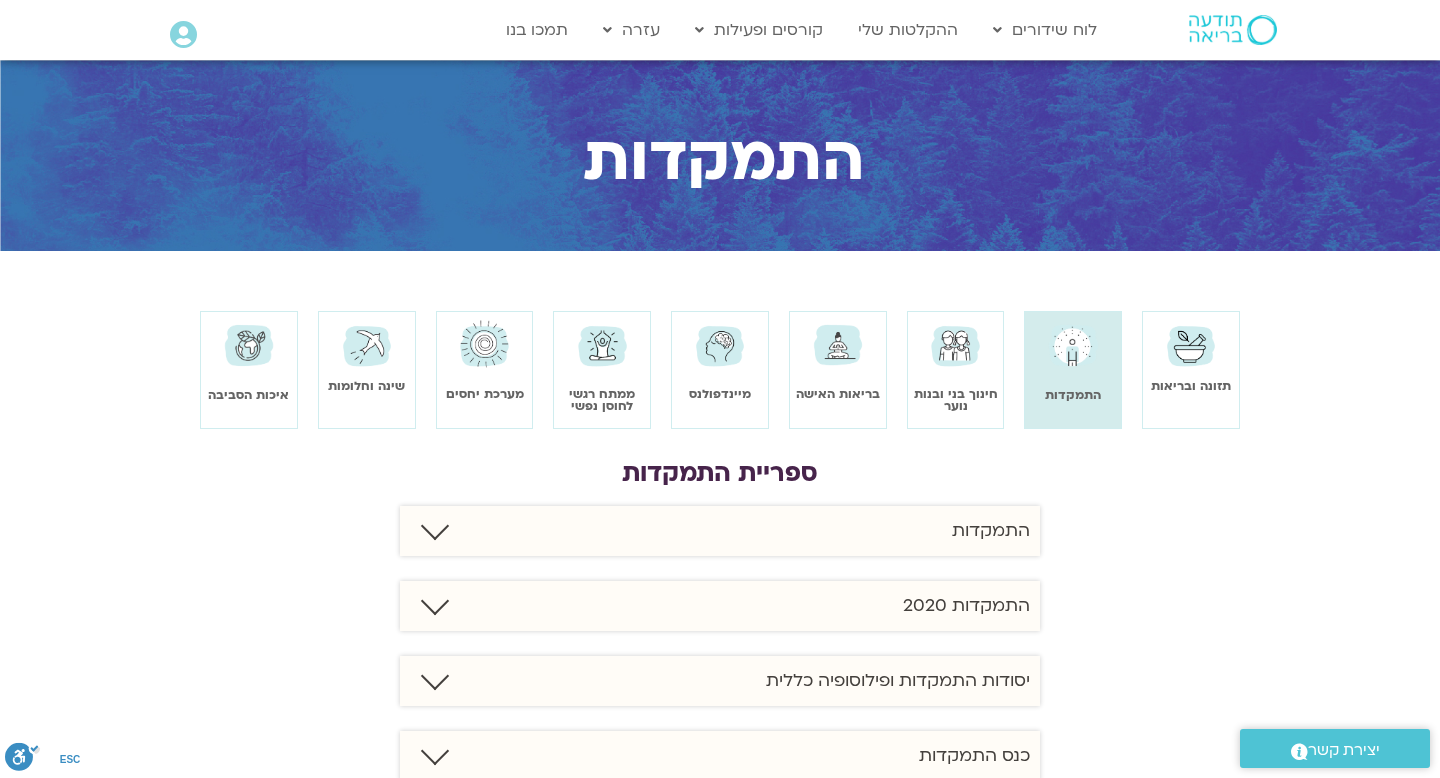 scroll, scrollTop: 0, scrollLeft: 0, axis: both 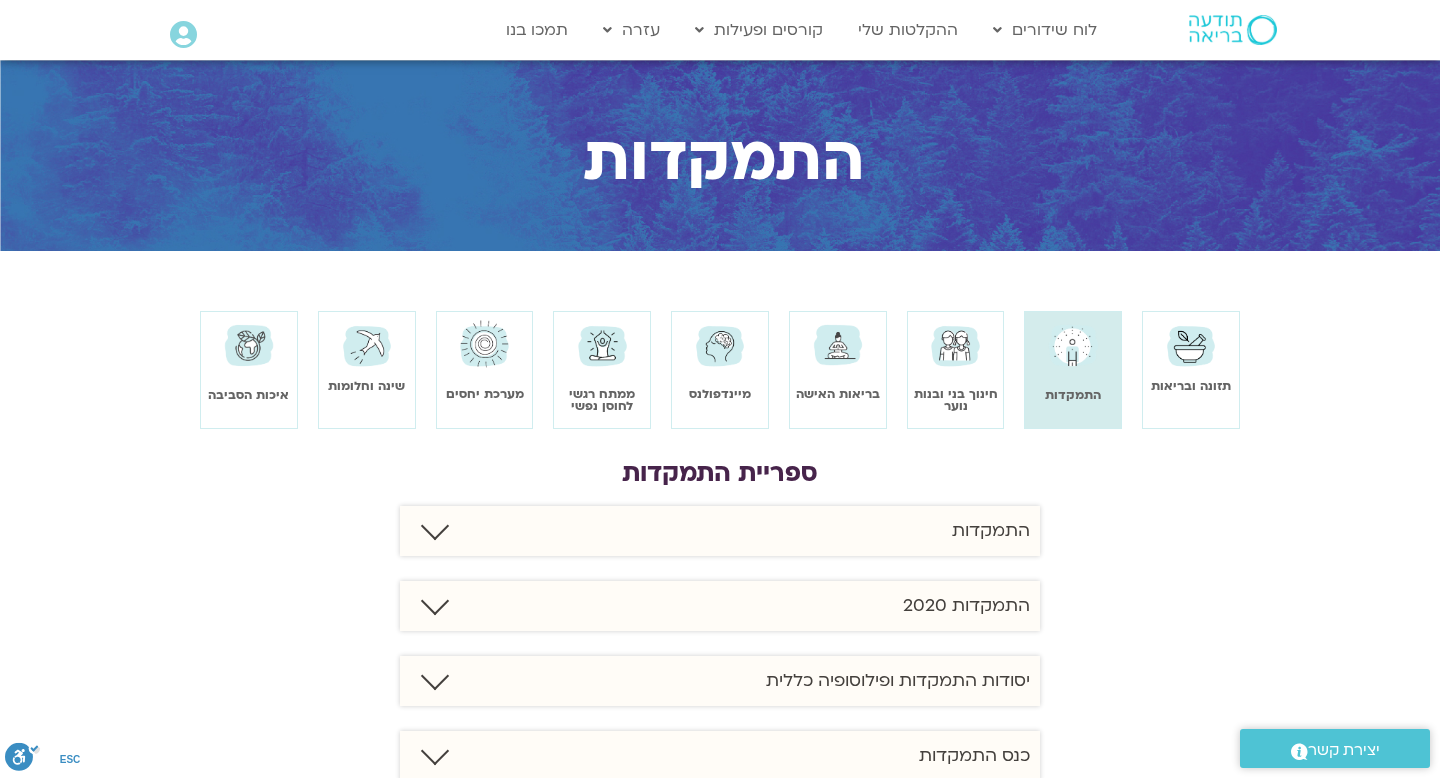 click on "התמקדות" at bounding box center [720, 531] 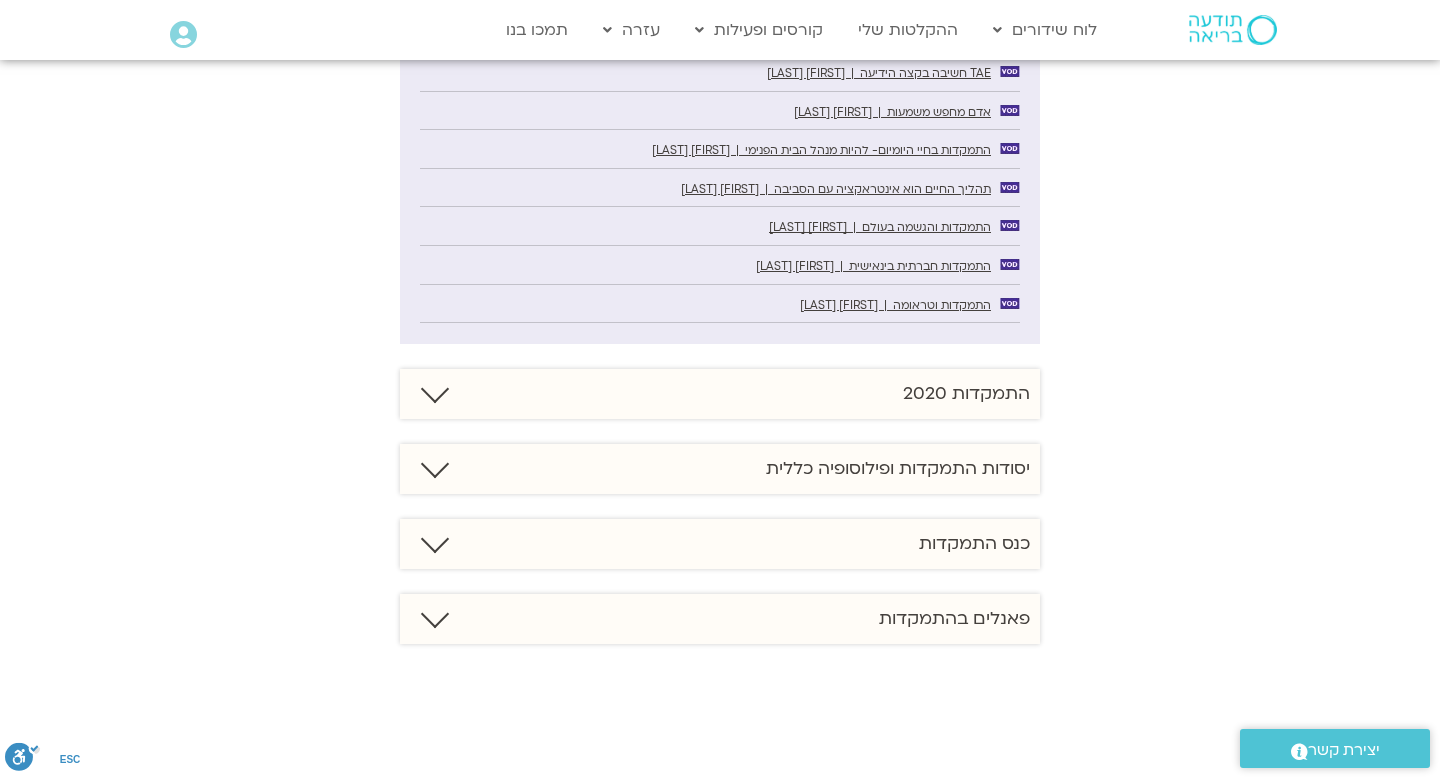 scroll, scrollTop: 630, scrollLeft: 0, axis: vertical 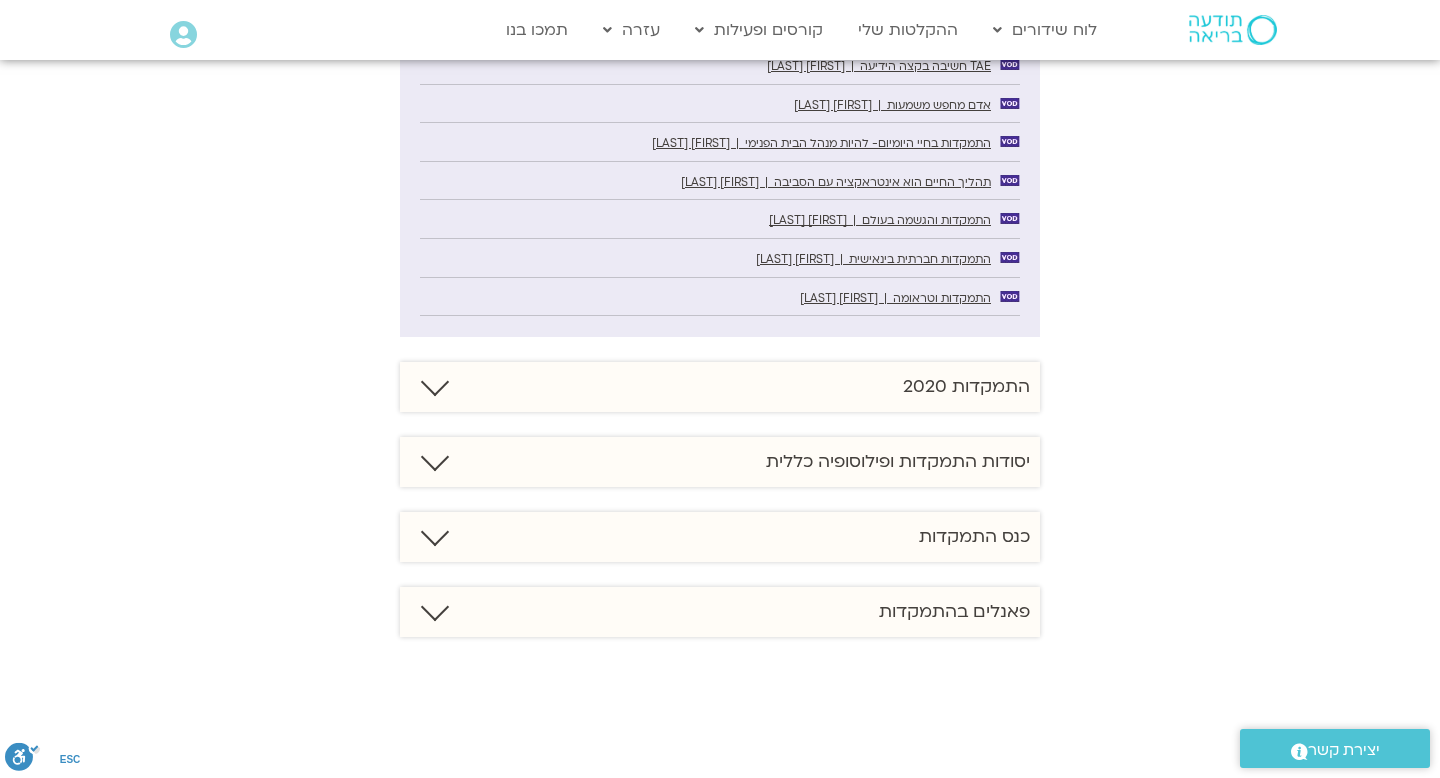 click on "התמקדות 2020" at bounding box center [966, 387] 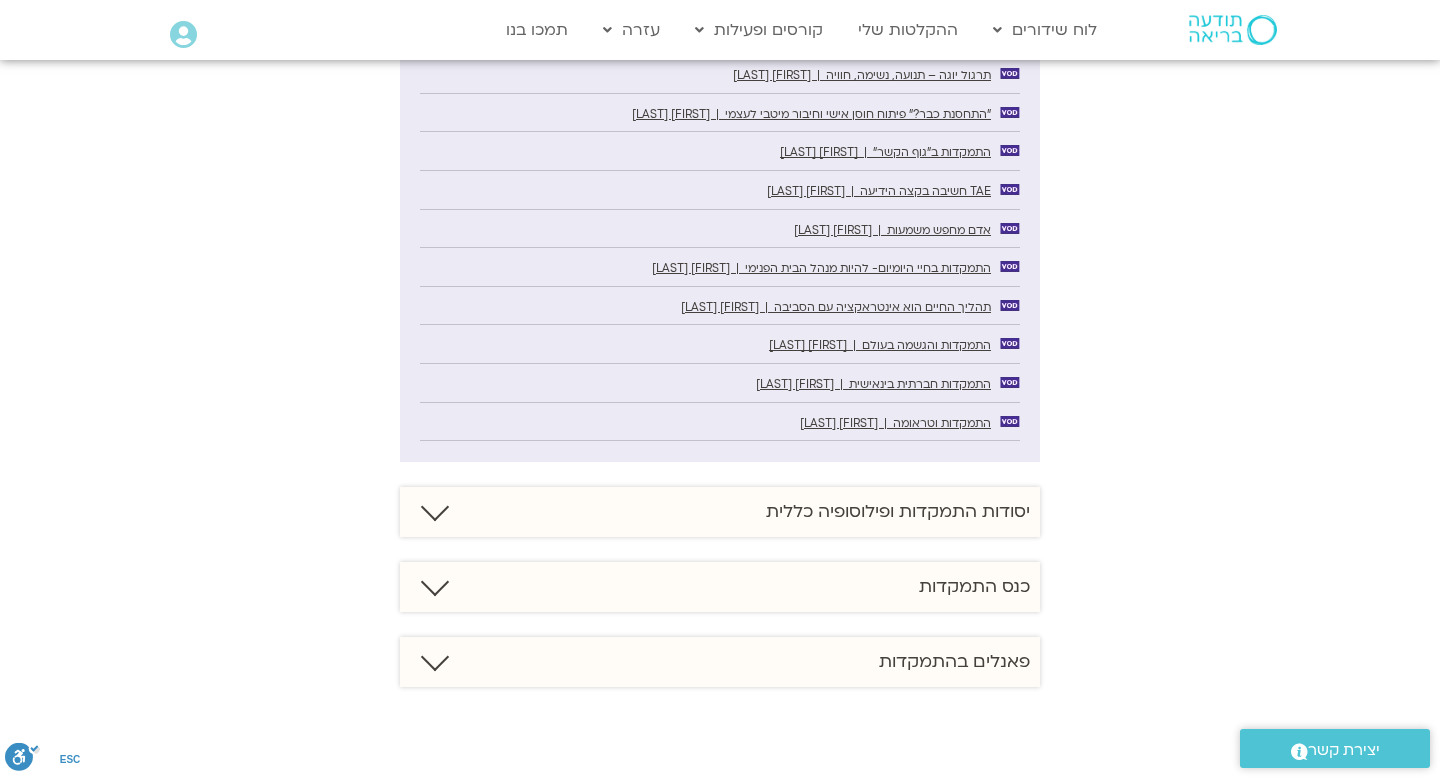scroll, scrollTop: 995, scrollLeft: 0, axis: vertical 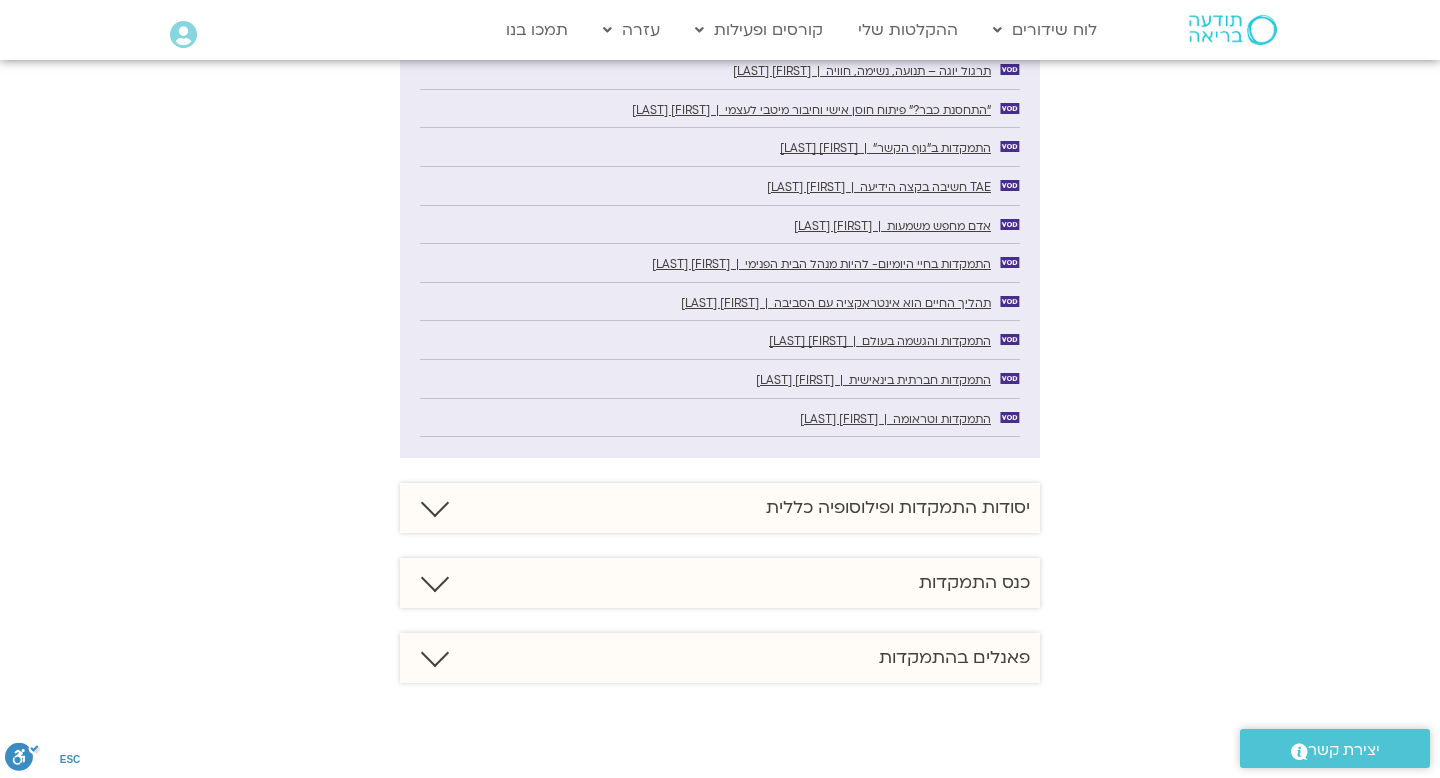 click on "יסודות התמקדות ופילוסופיה כללית" at bounding box center (898, 508) 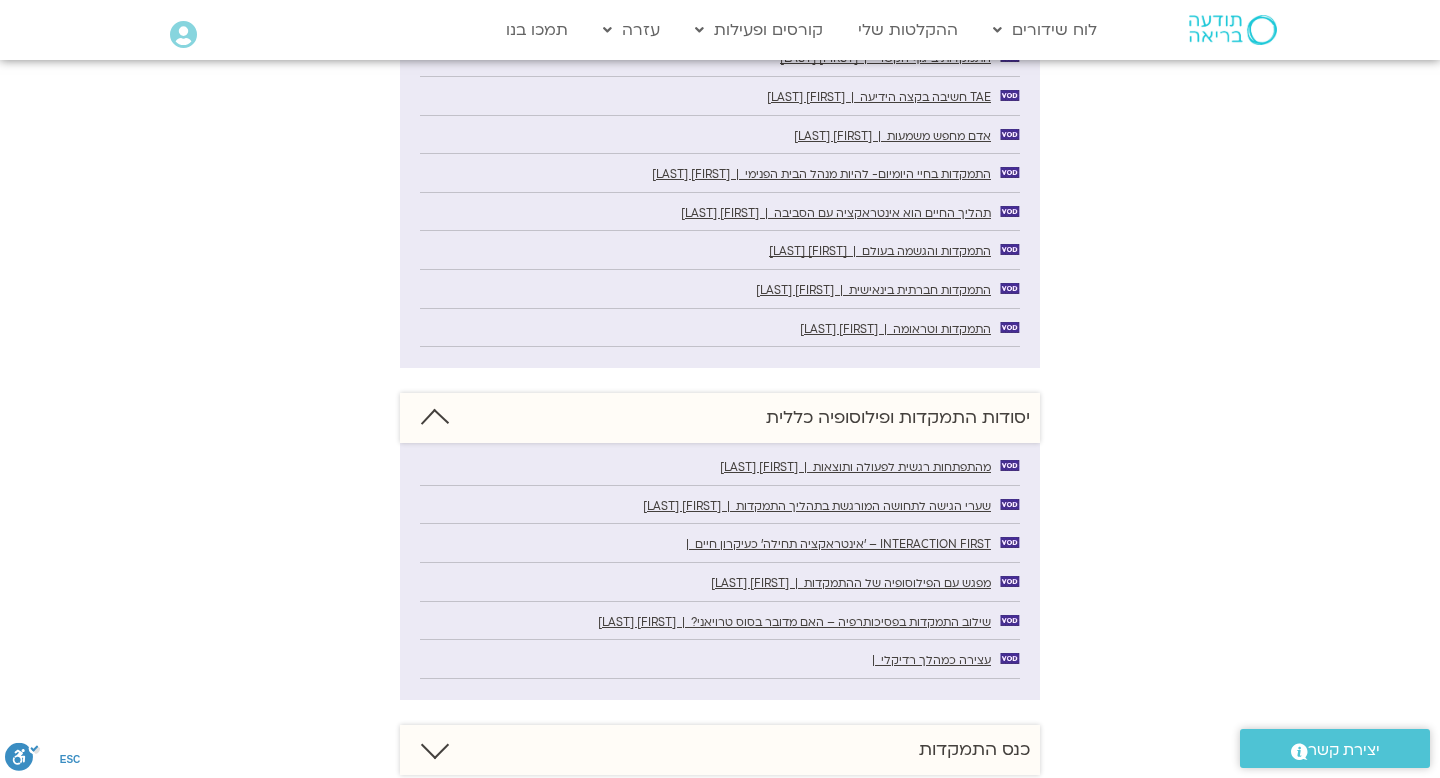 scroll, scrollTop: 1091, scrollLeft: 0, axis: vertical 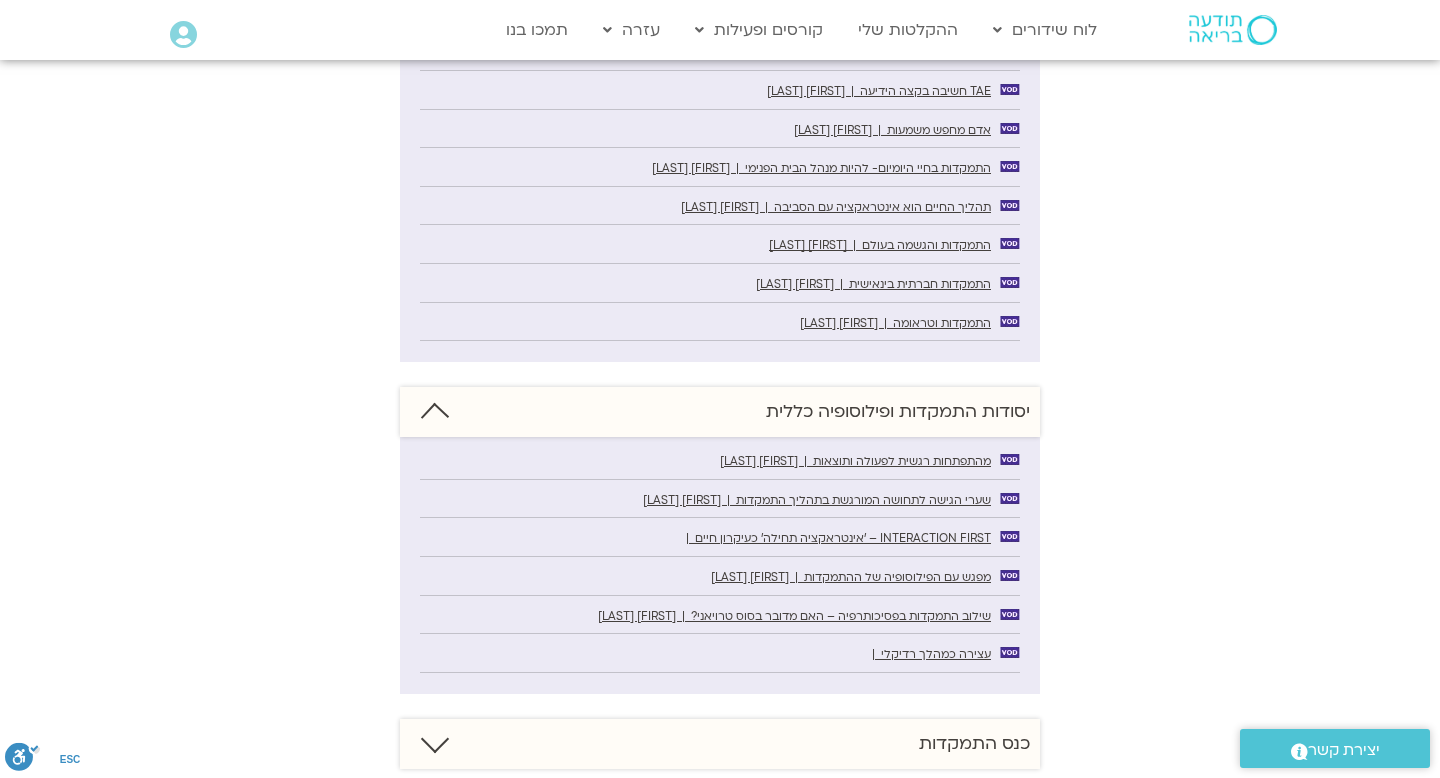 click on "התמקדות וטראומה  |  ליאורה בר נתן" at bounding box center (895, 323) 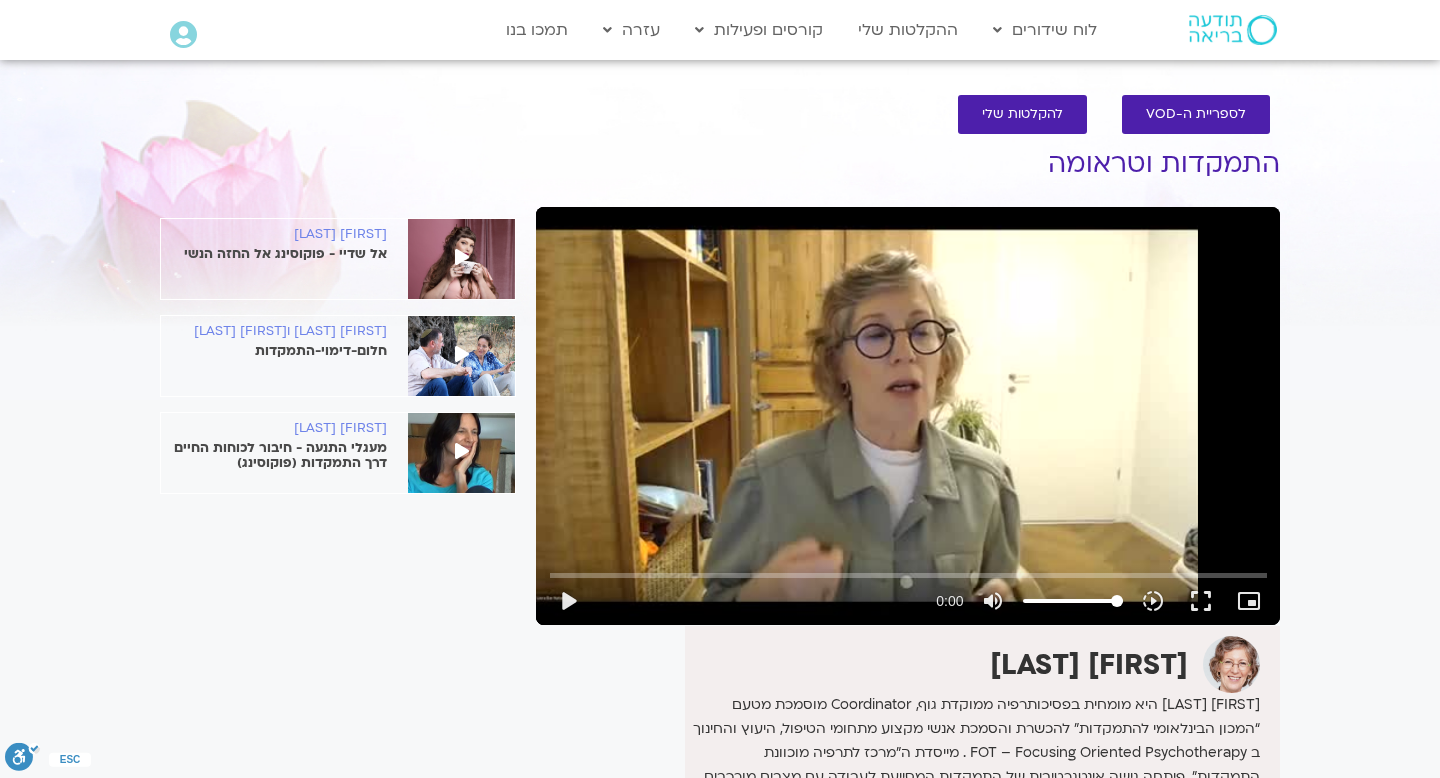 scroll, scrollTop: 0, scrollLeft: 0, axis: both 